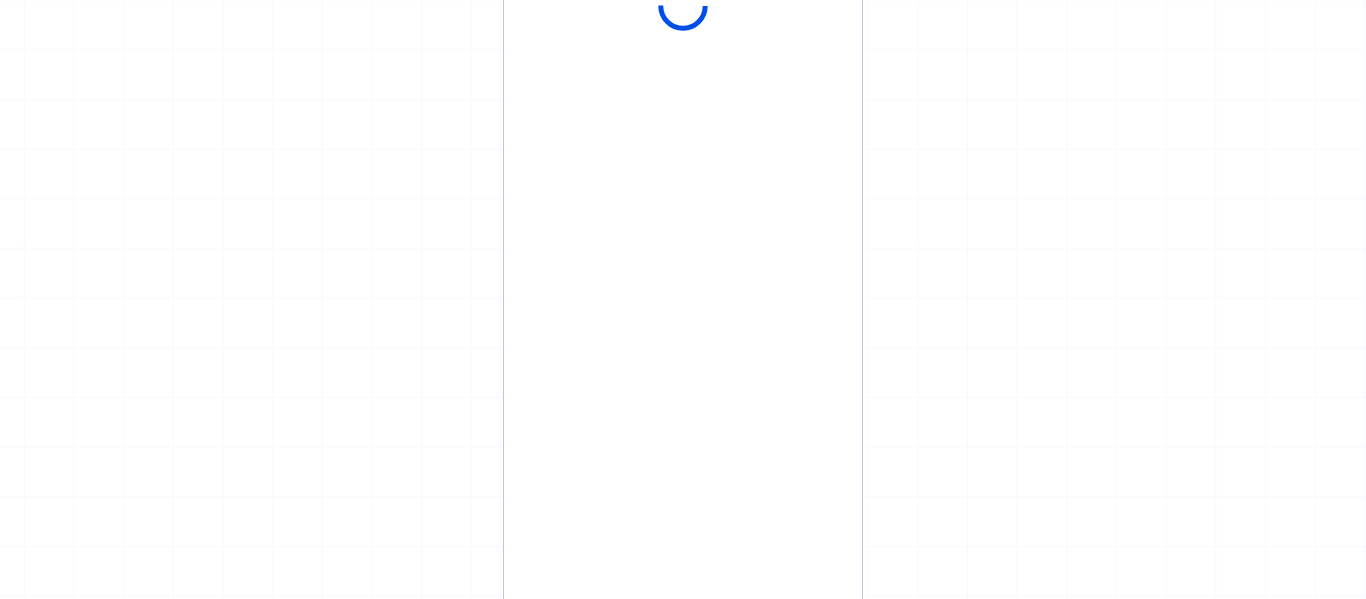 scroll, scrollTop: 0, scrollLeft: 0, axis: both 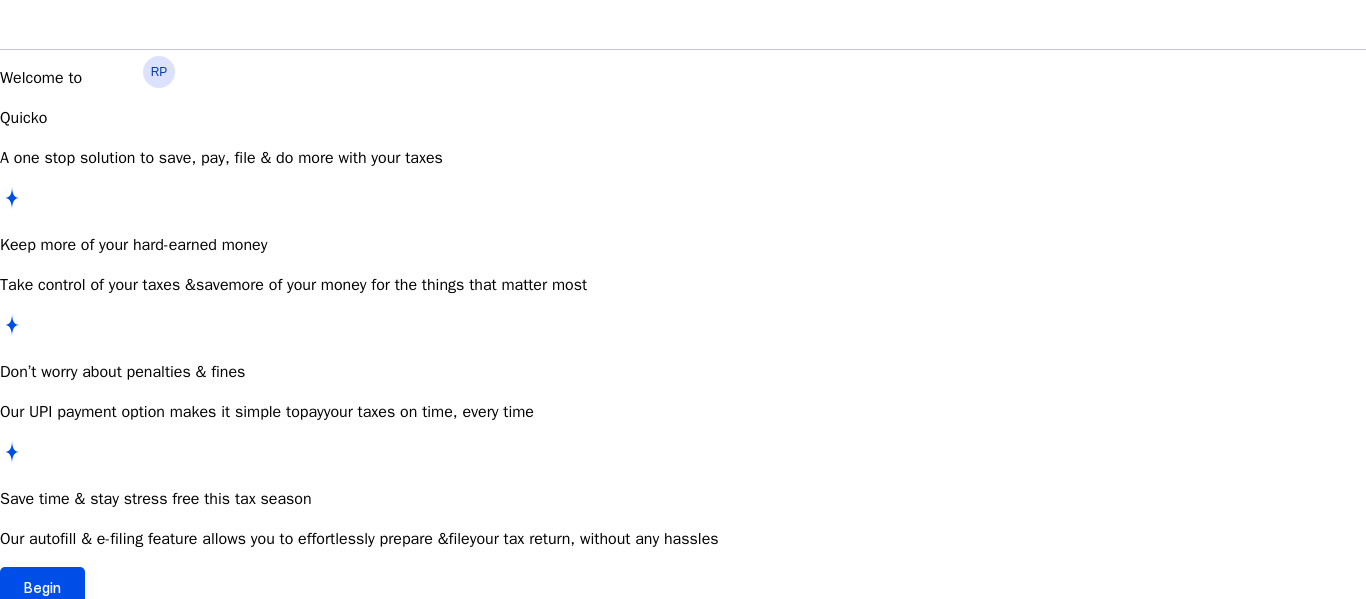 click on "Keep more of your hard-earned money Take control of your taxes &  save  more of your money for the things that matter most" at bounding box center [683, 265] 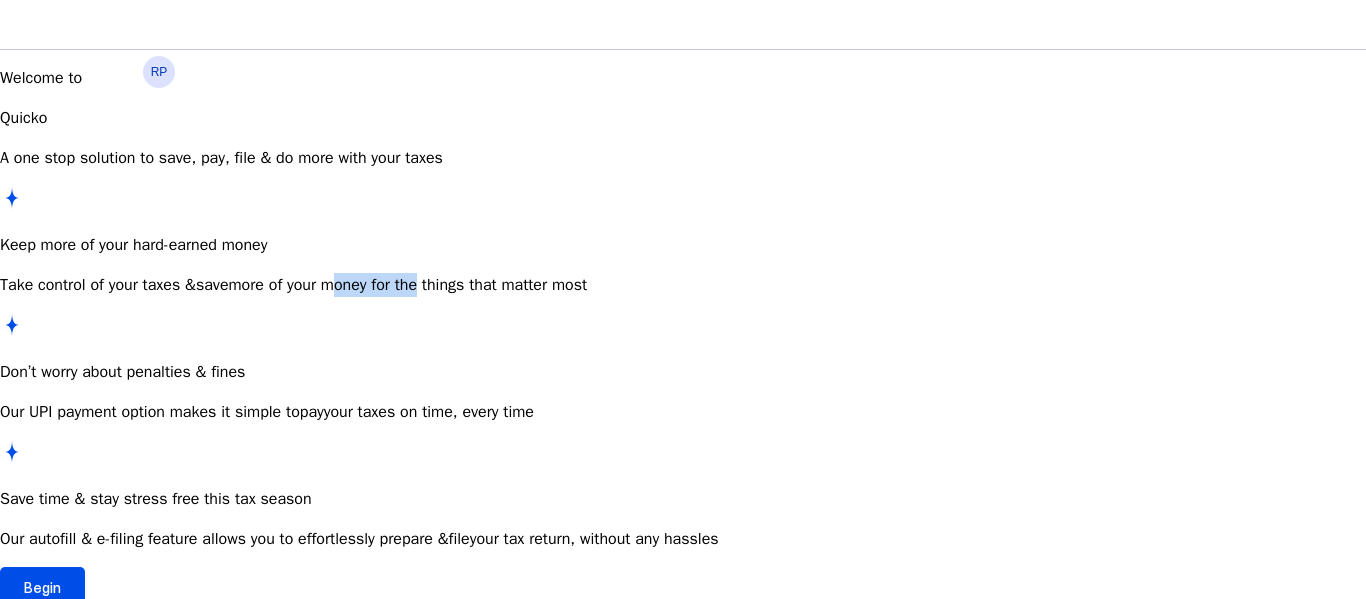 drag, startPoint x: 467, startPoint y: 290, endPoint x: 633, endPoint y: 299, distance: 166.24379 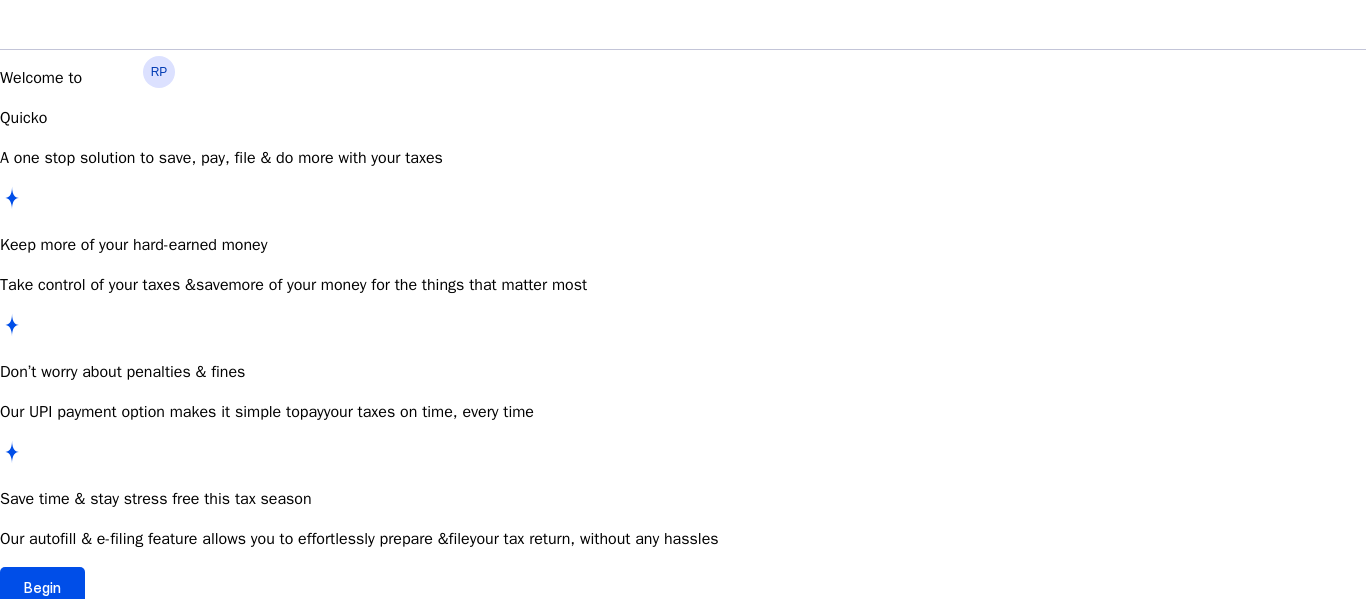 click at bounding box center [683, 622] 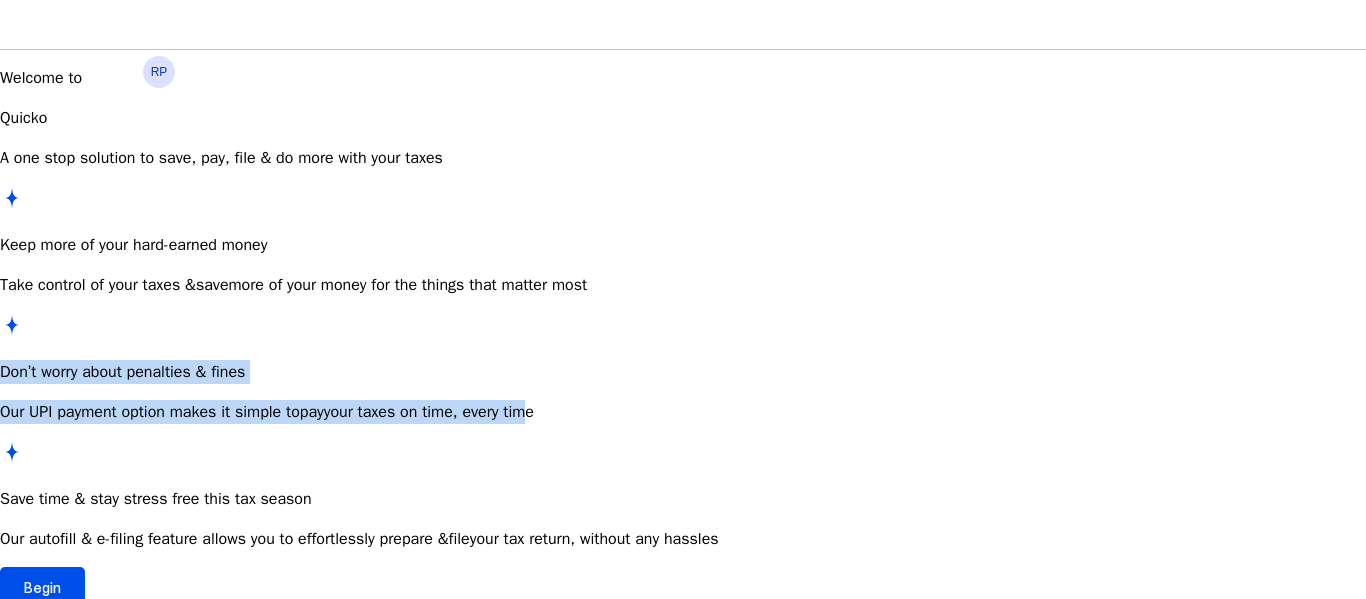 drag, startPoint x: 255, startPoint y: 408, endPoint x: 163, endPoint y: 376, distance: 97.406364 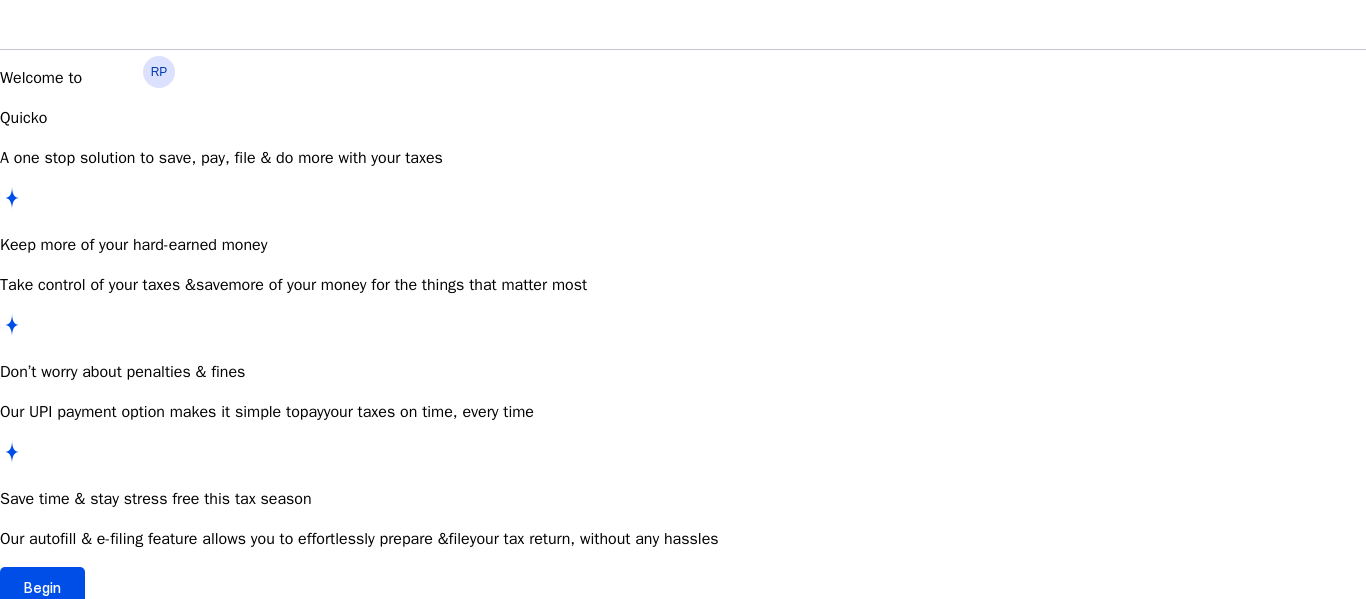 click on "Keep more of your hard-earned money Take control of your taxes & save more of your money for the things that matter most Don’t worry about penalties & fines Our UPI payment option makes it simple to pay your taxes on time, every time Save time & stay stress free this tax season Our autofill & e-filing feature allows you to effortlessly prepare & file your tax return, without any hassles" at bounding box center [683, 368] 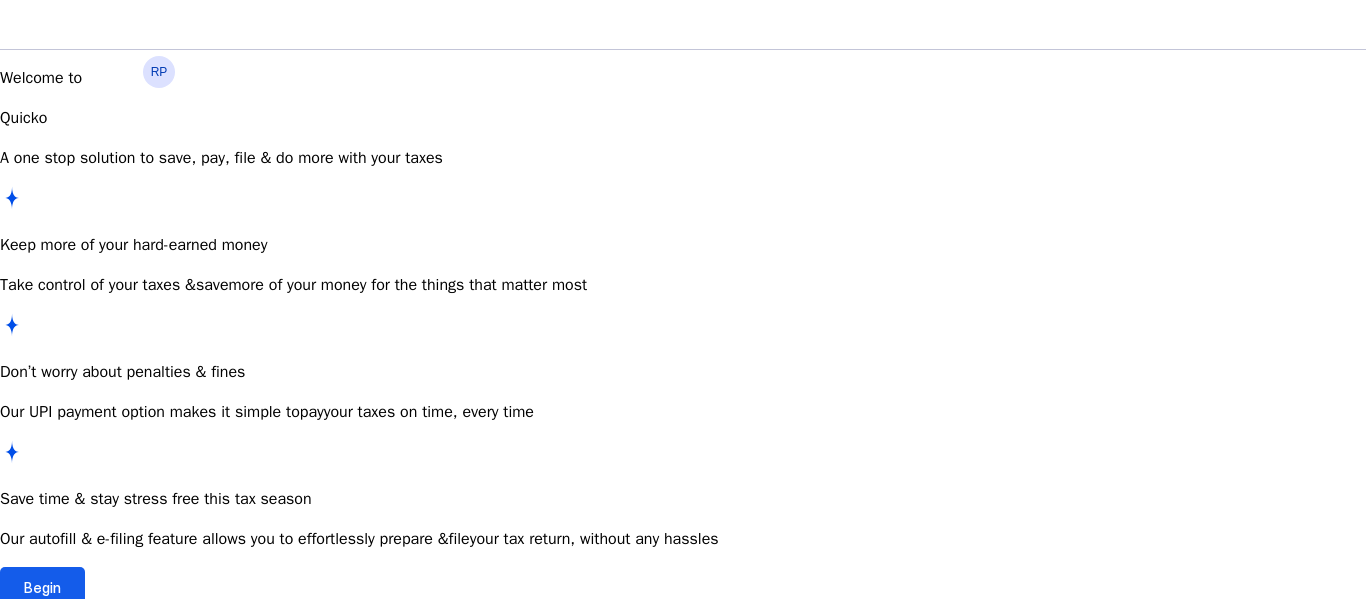click at bounding box center (42, 587) 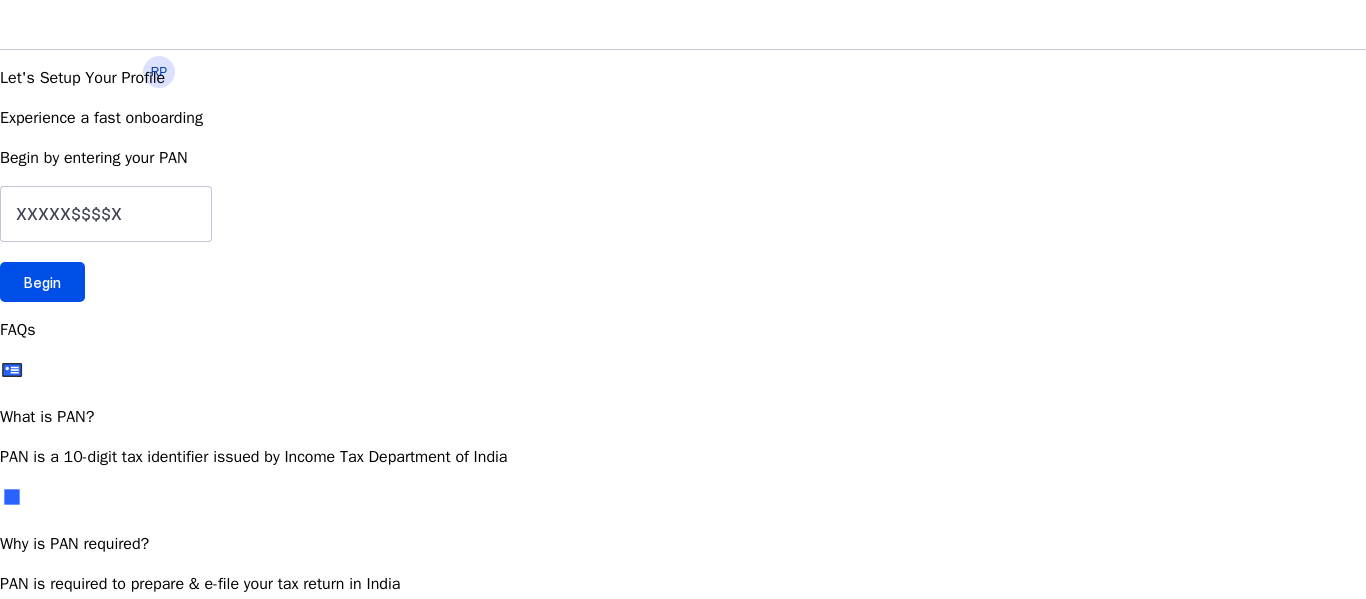 scroll, scrollTop: 0, scrollLeft: 0, axis: both 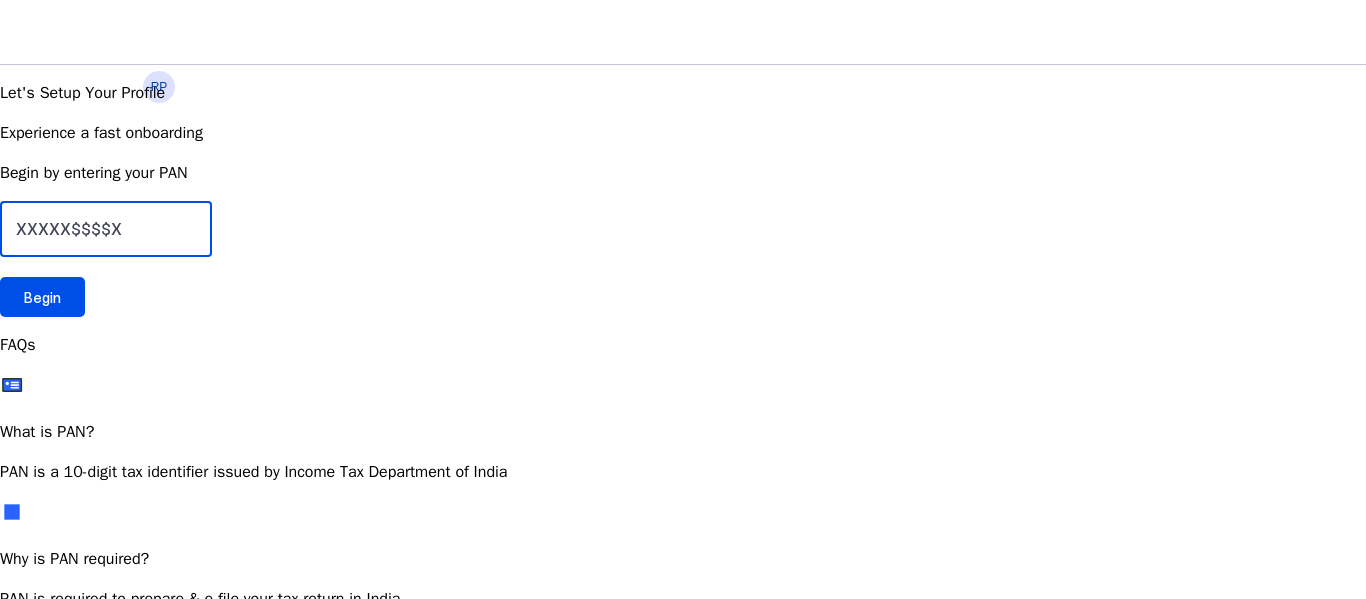 click at bounding box center [106, 229] 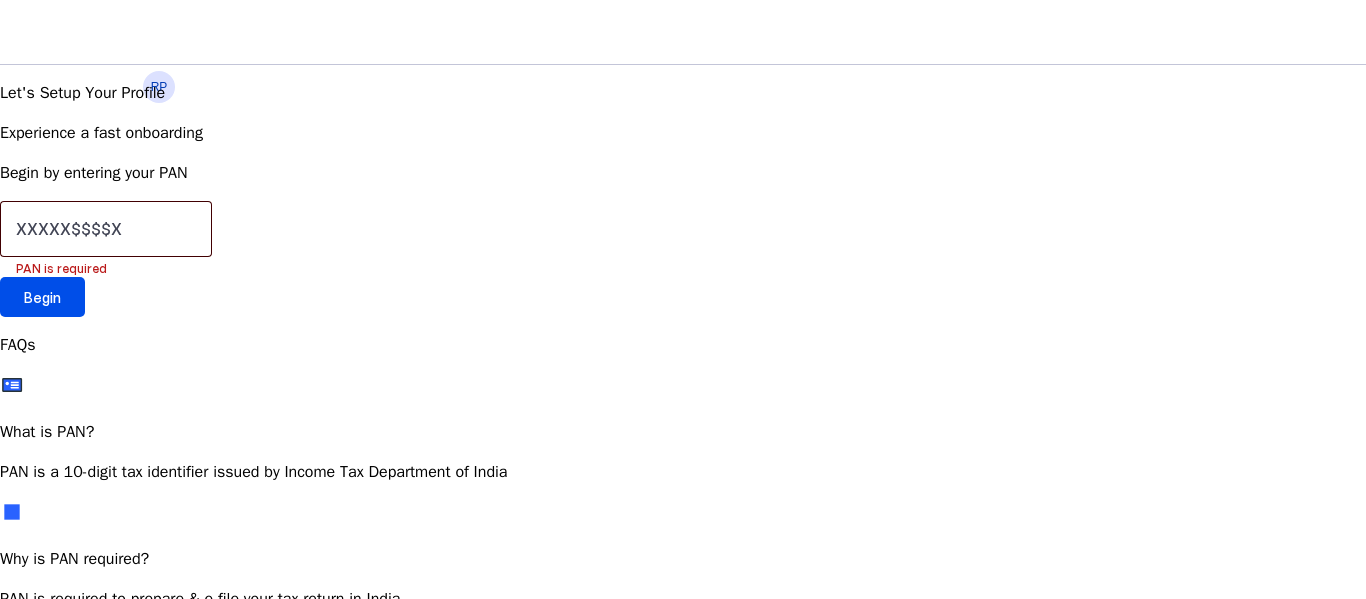 drag, startPoint x: 239, startPoint y: 404, endPoint x: 246, endPoint y: 385, distance: 20.248457 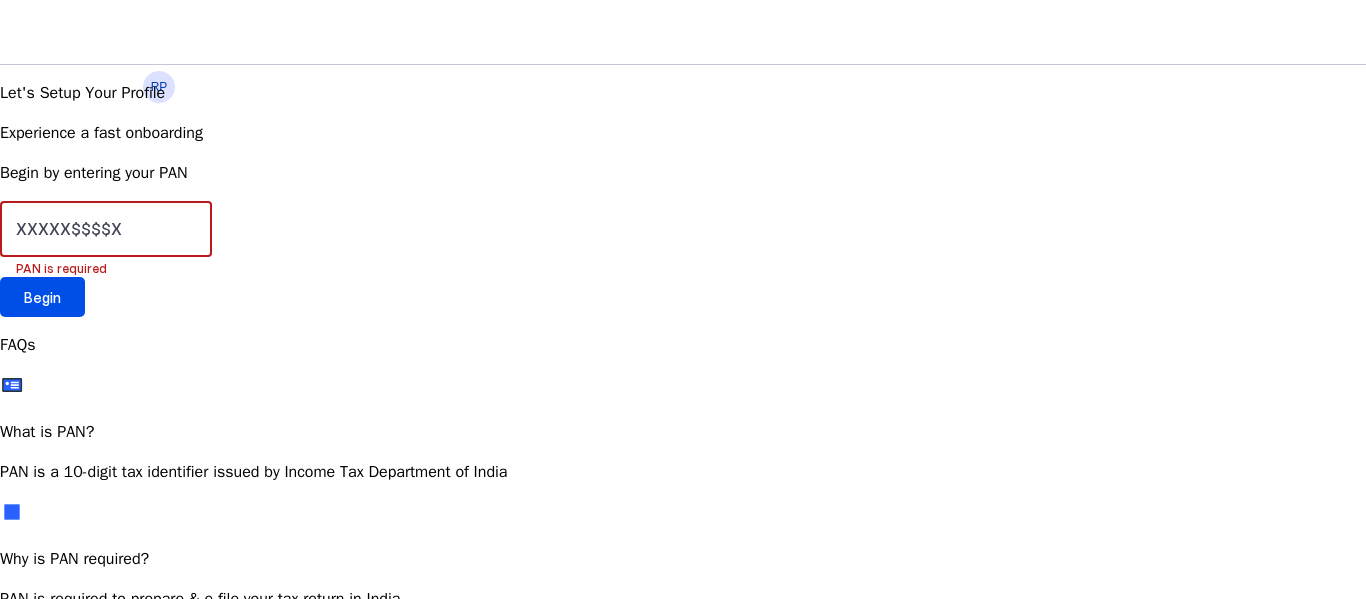 click at bounding box center [106, 229] 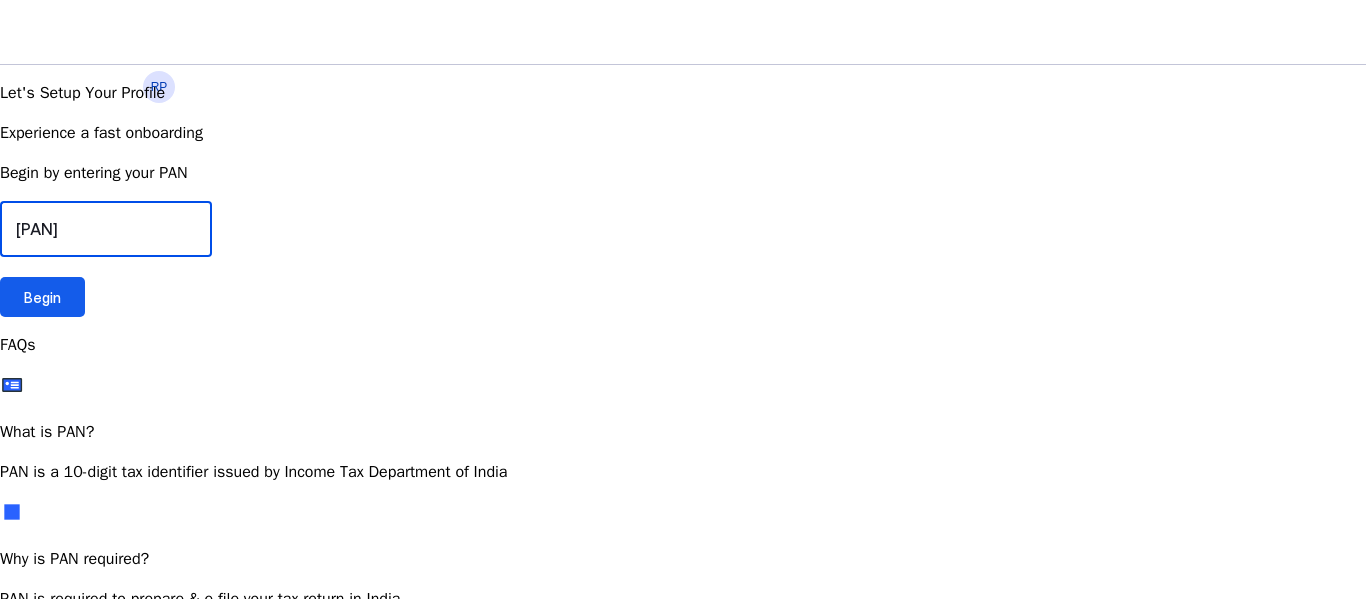 type on "DFEPP6436K" 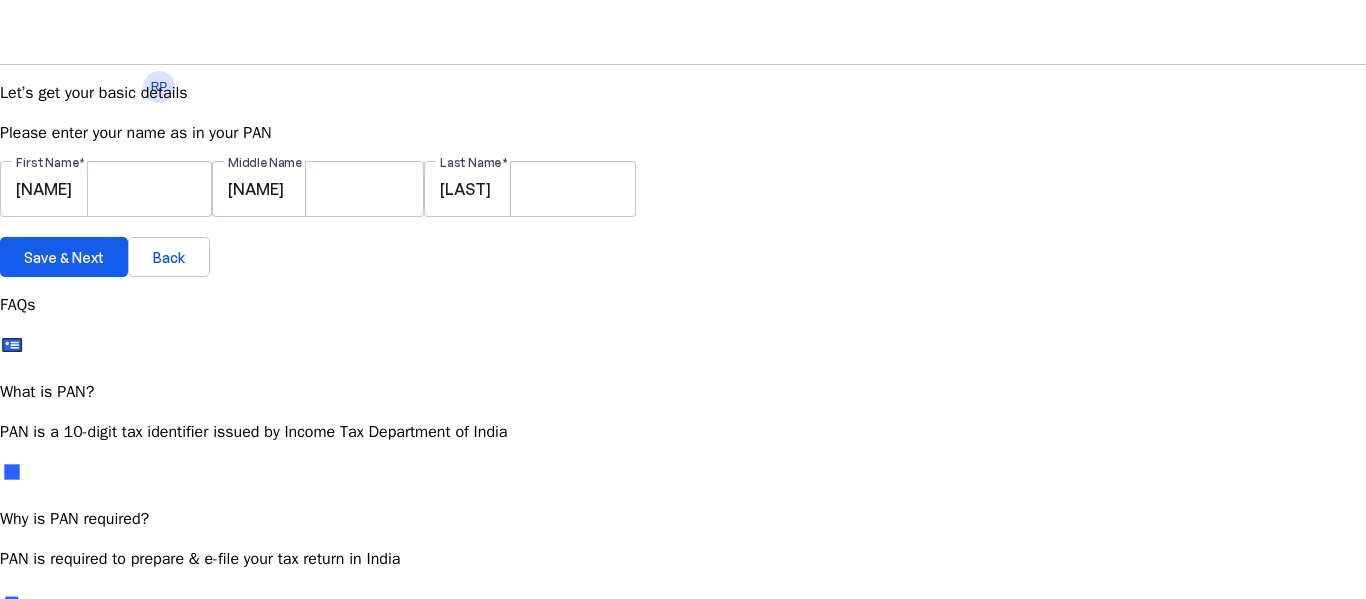 click on "Save & Next" at bounding box center [64, 257] 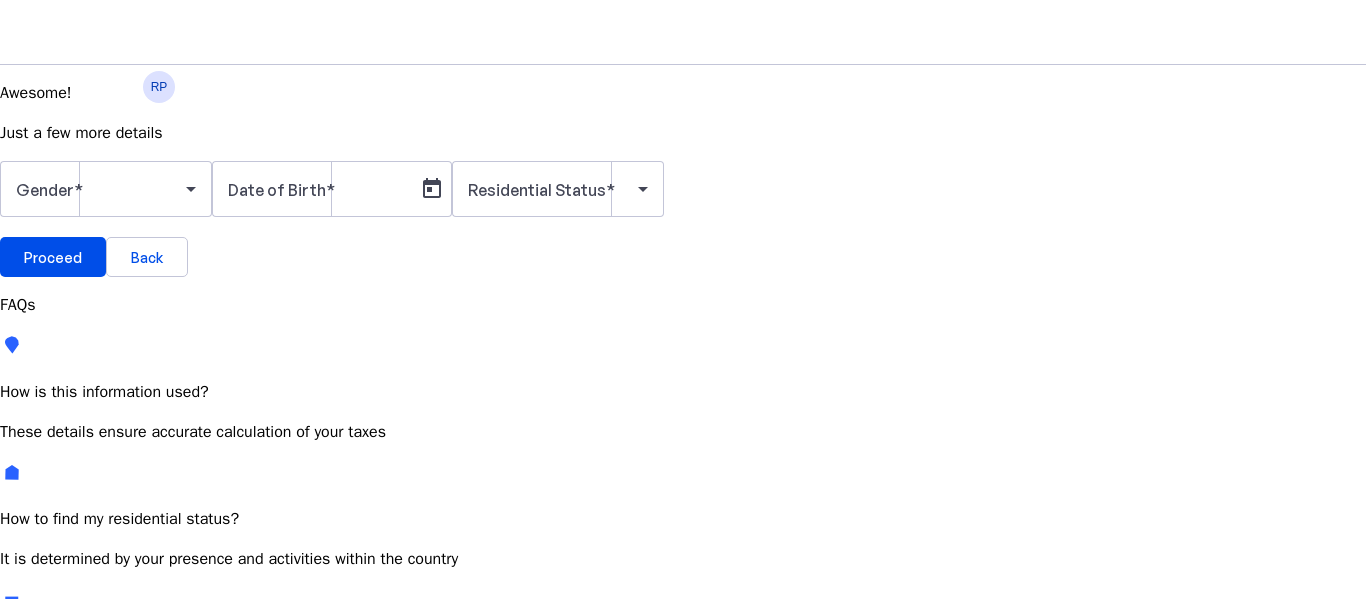 scroll, scrollTop: 4, scrollLeft: 0, axis: vertical 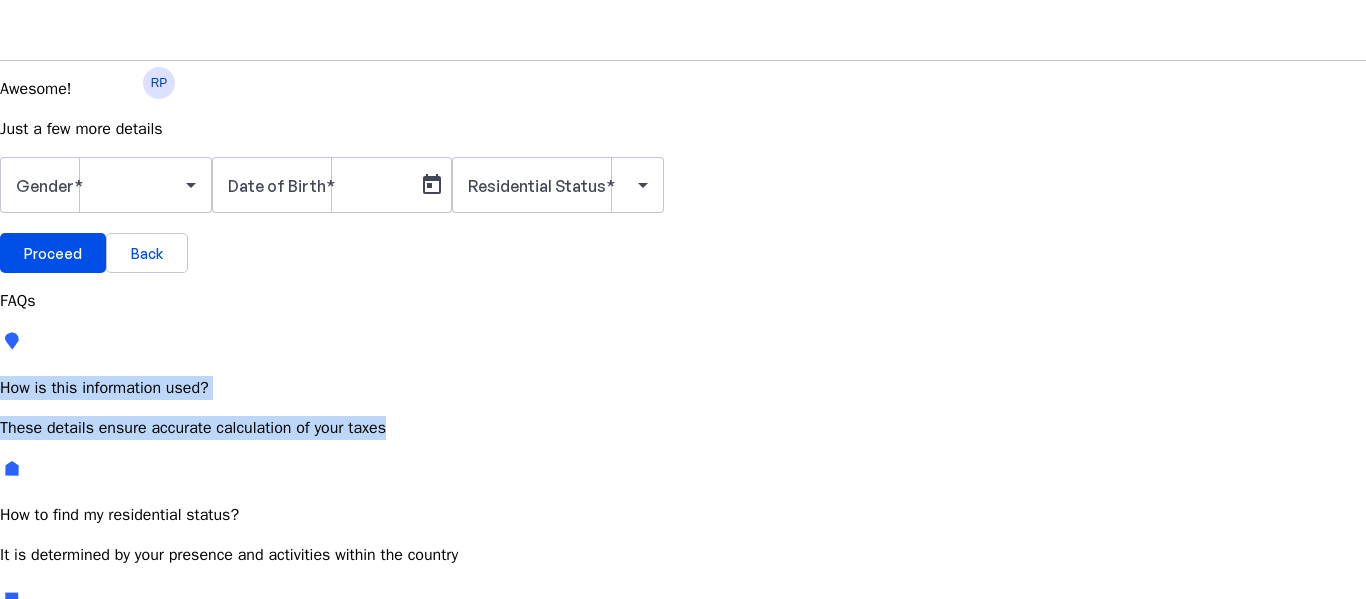 drag, startPoint x: 941, startPoint y: 299, endPoint x: 893, endPoint y: 279, distance: 52 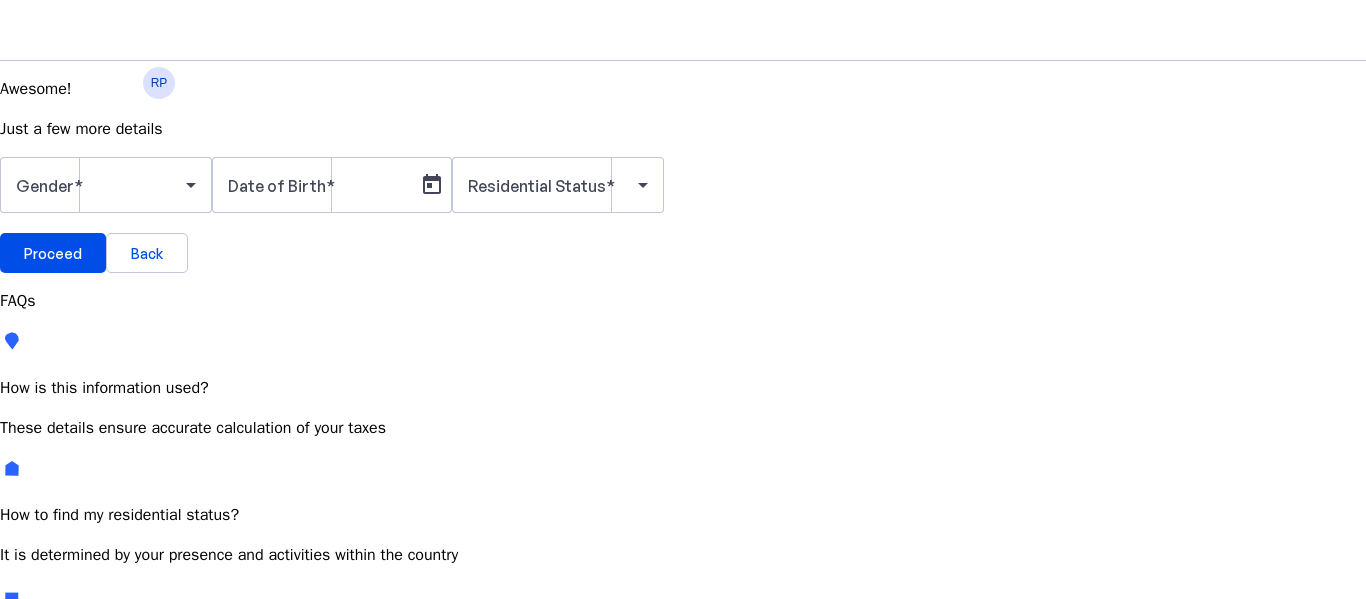 click on "FAQs How is this information used? These details ensure accurate calculation of your taxes How to find my residential status? It is determined by your presence and activities within the country How safe is your data? Your data is encrypted & undergoes regular security audits ensuring maximum security" at bounding box center (683, 491) 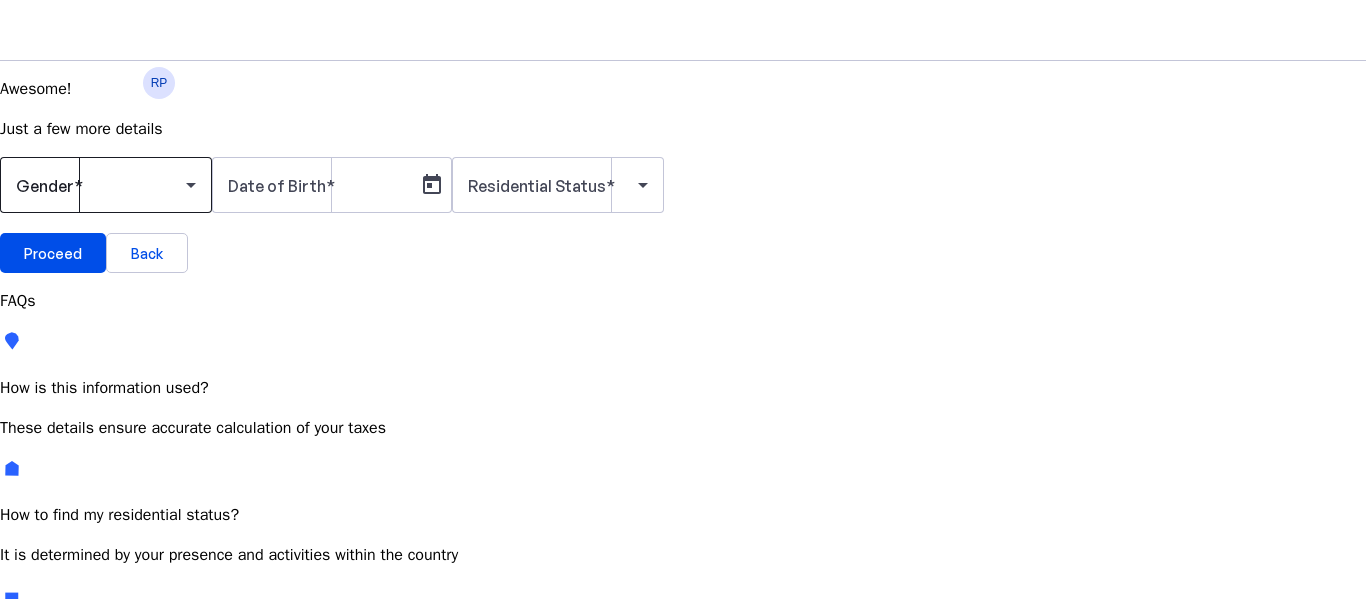 click at bounding box center (101, 185) 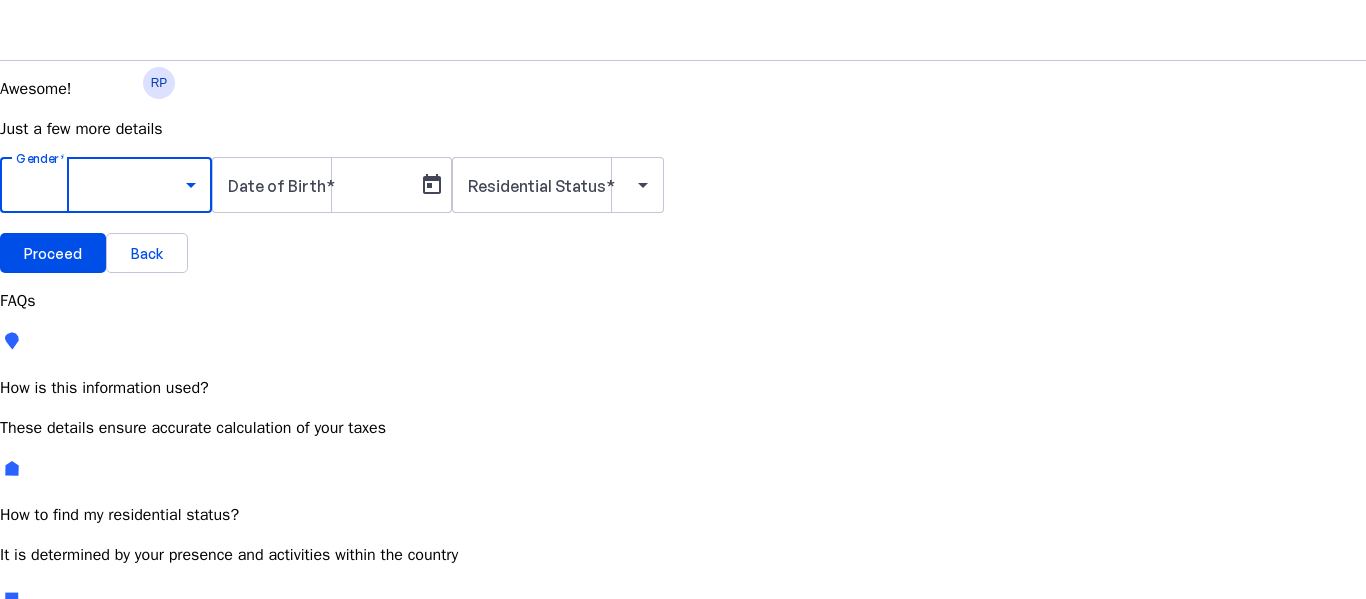 click on "Female" at bounding box center (154, 791) 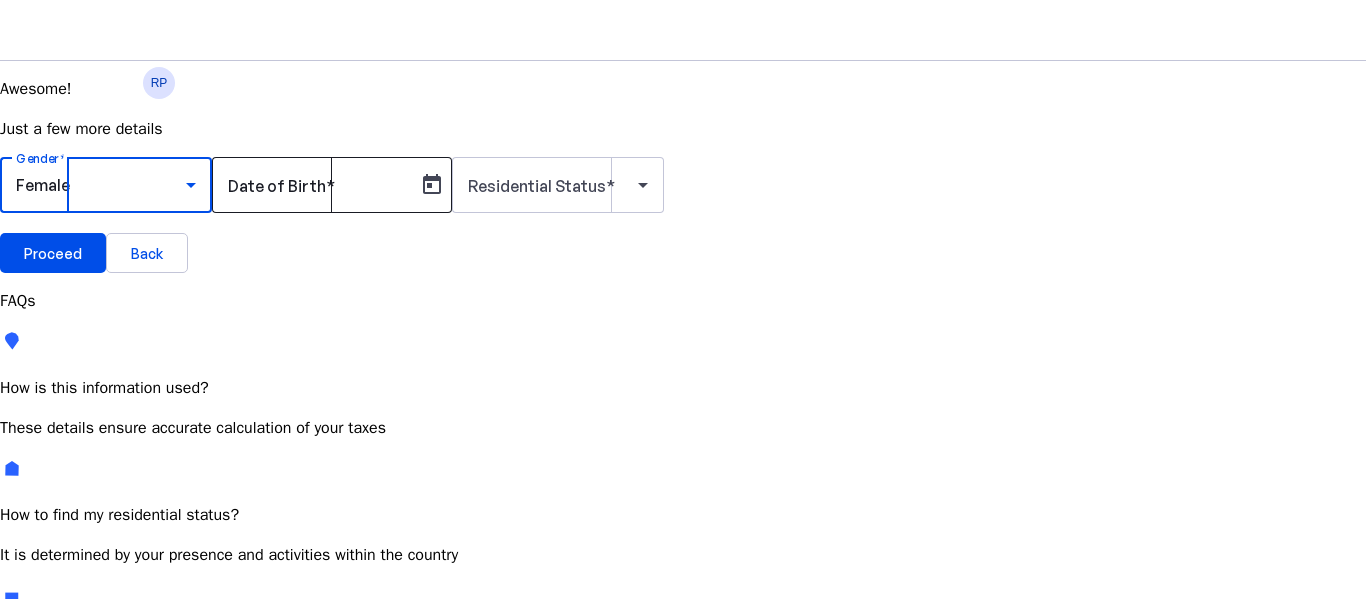 click on "Date of Birth" at bounding box center [318, 185] 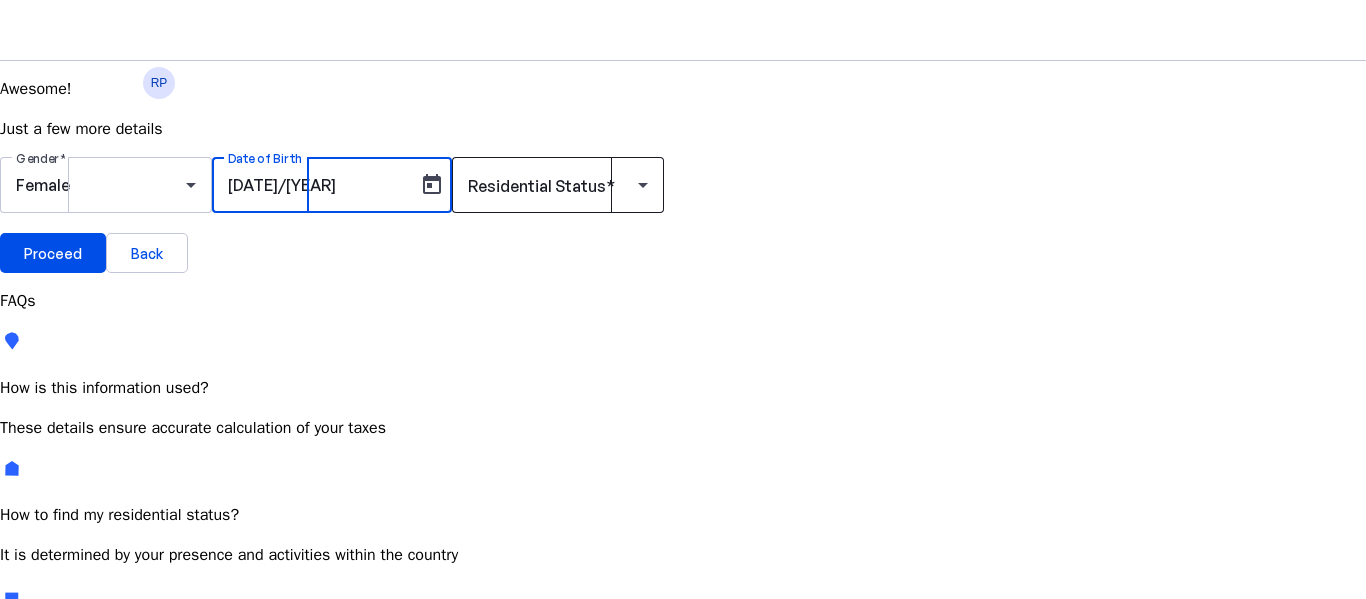 type on "29/07/1990" 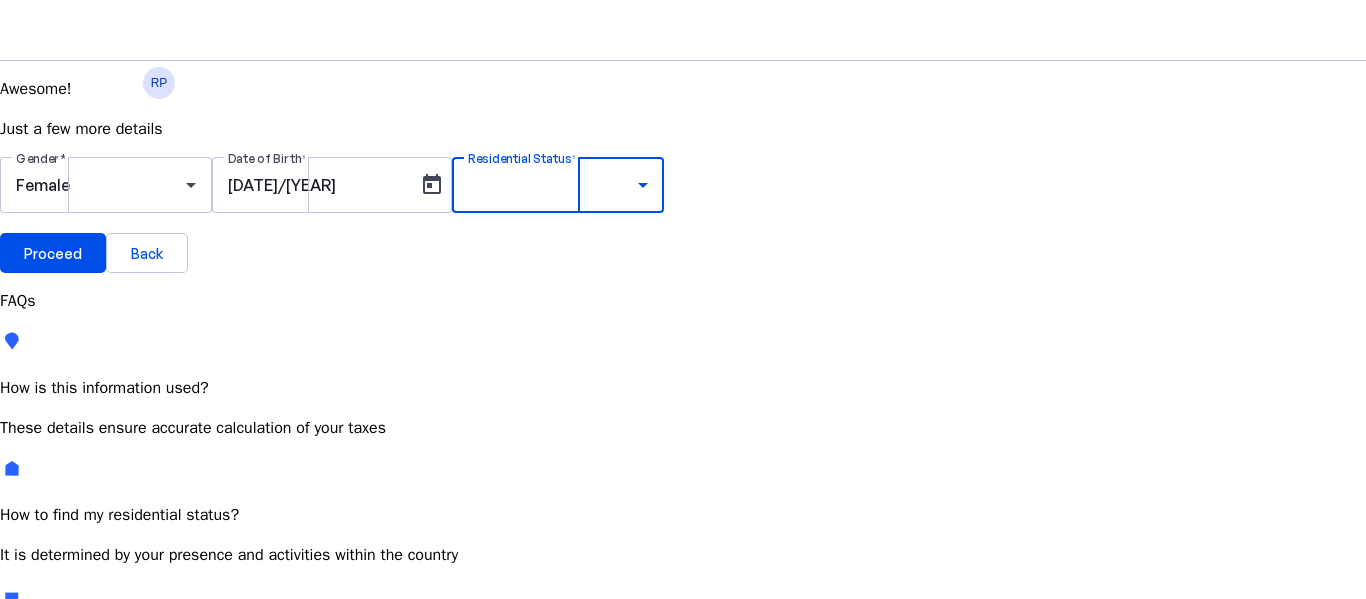 click on "Resident Most Common" at bounding box center [72, 762] 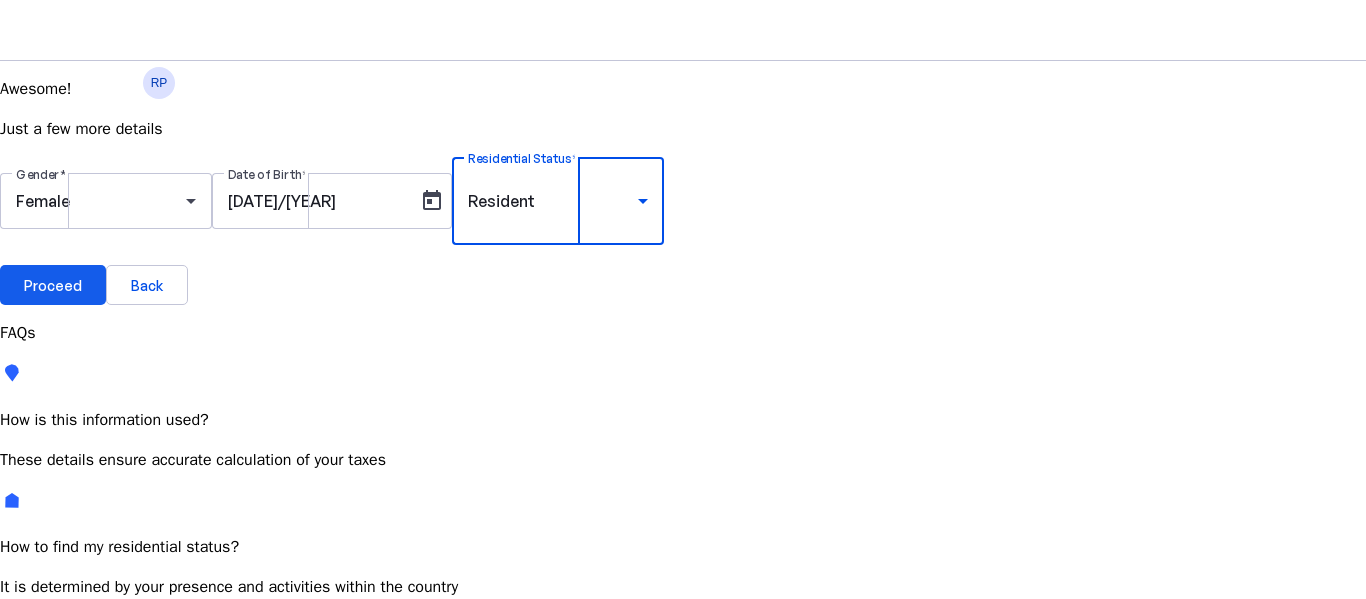 click at bounding box center [53, 285] 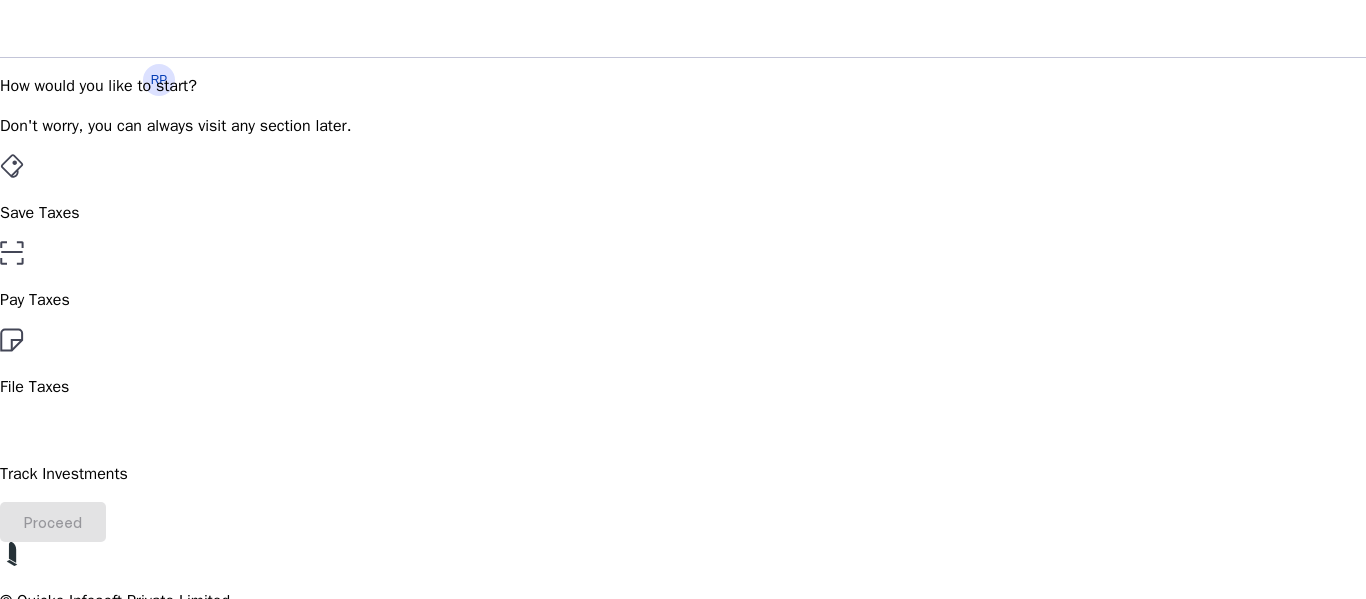 scroll, scrollTop: 0, scrollLeft: 0, axis: both 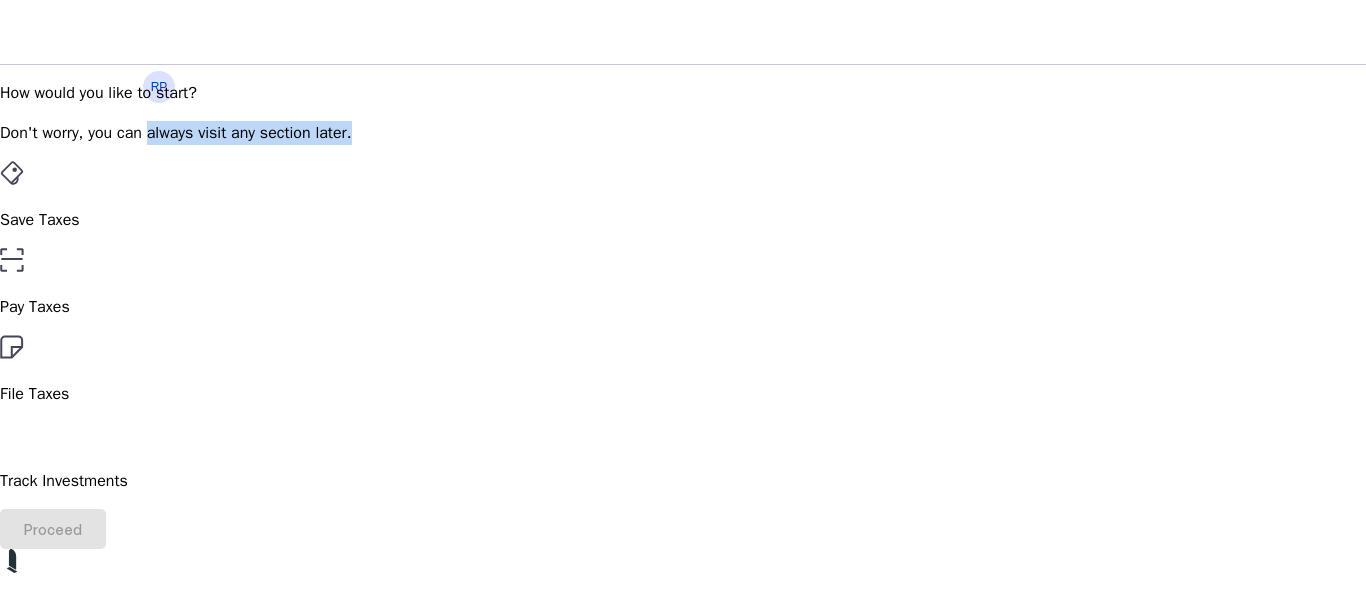 drag, startPoint x: 298, startPoint y: 230, endPoint x: 615, endPoint y: 228, distance: 317.00632 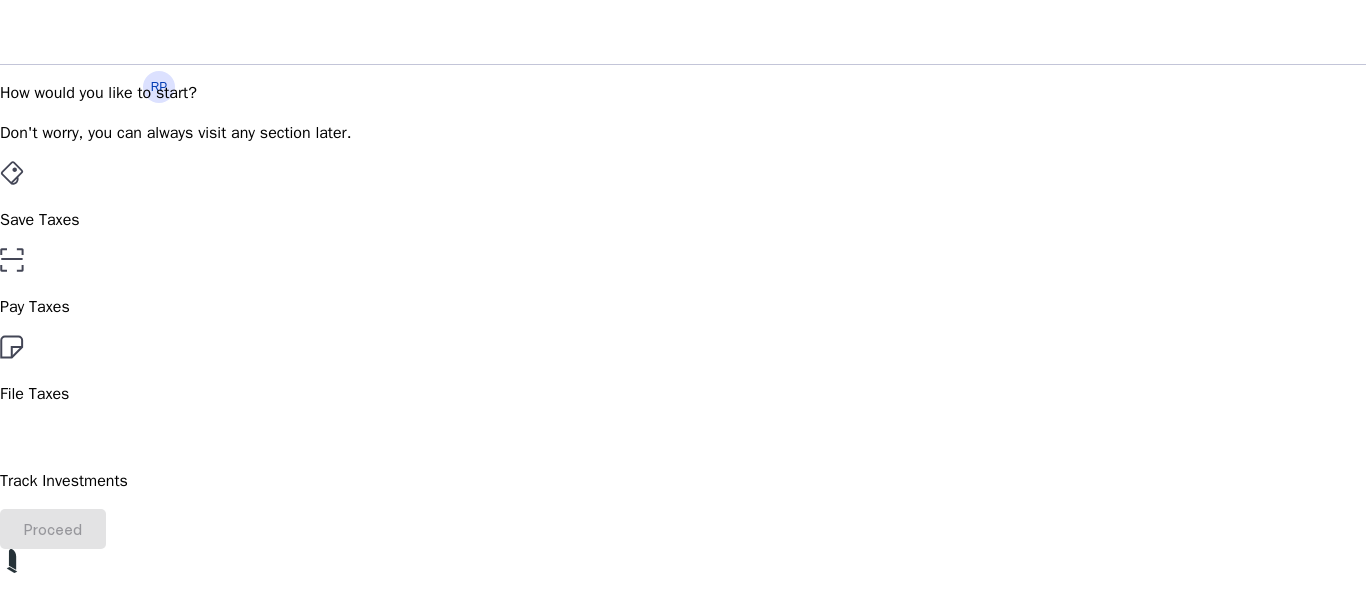 click on "Save Taxes Pay Taxes File Taxes Track Investments" at bounding box center [683, 327] 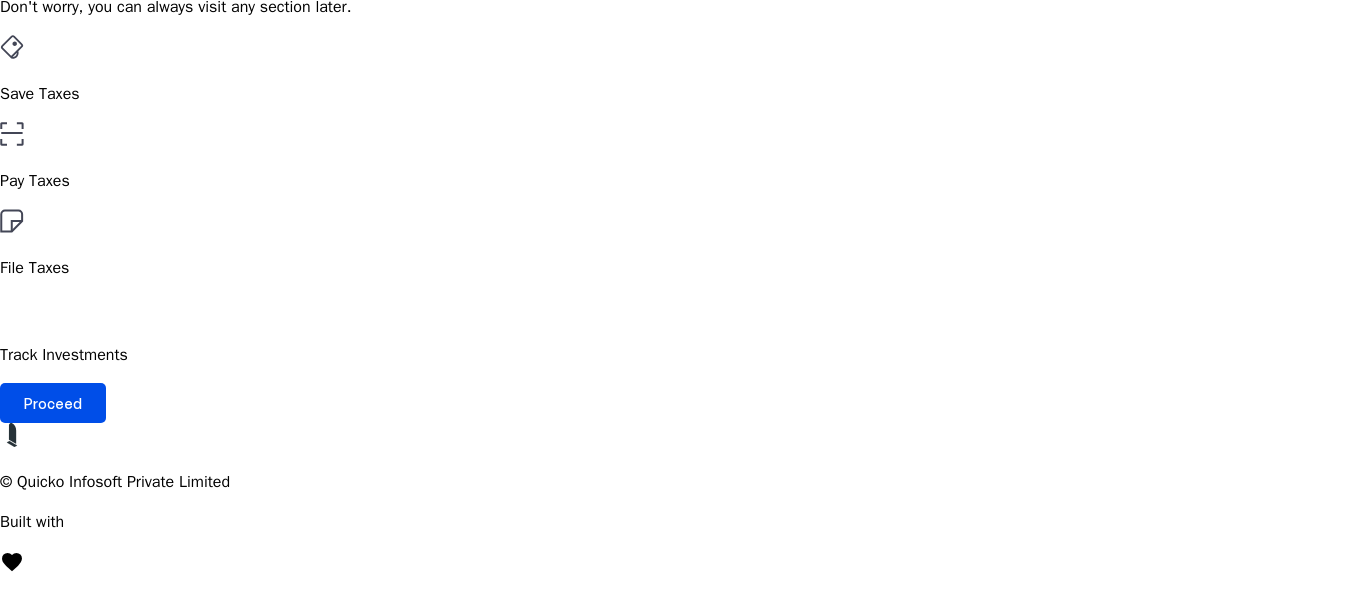 scroll, scrollTop: 200, scrollLeft: 0, axis: vertical 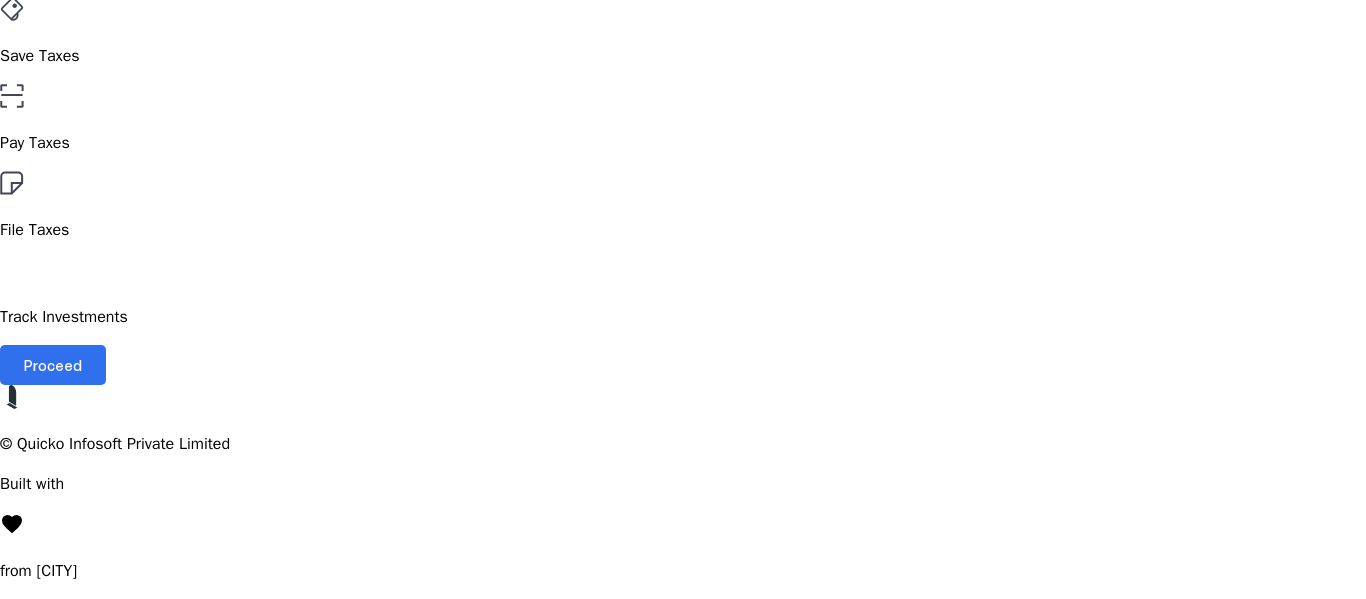 drag, startPoint x: 182, startPoint y: 417, endPoint x: 250, endPoint y: 418, distance: 68.007355 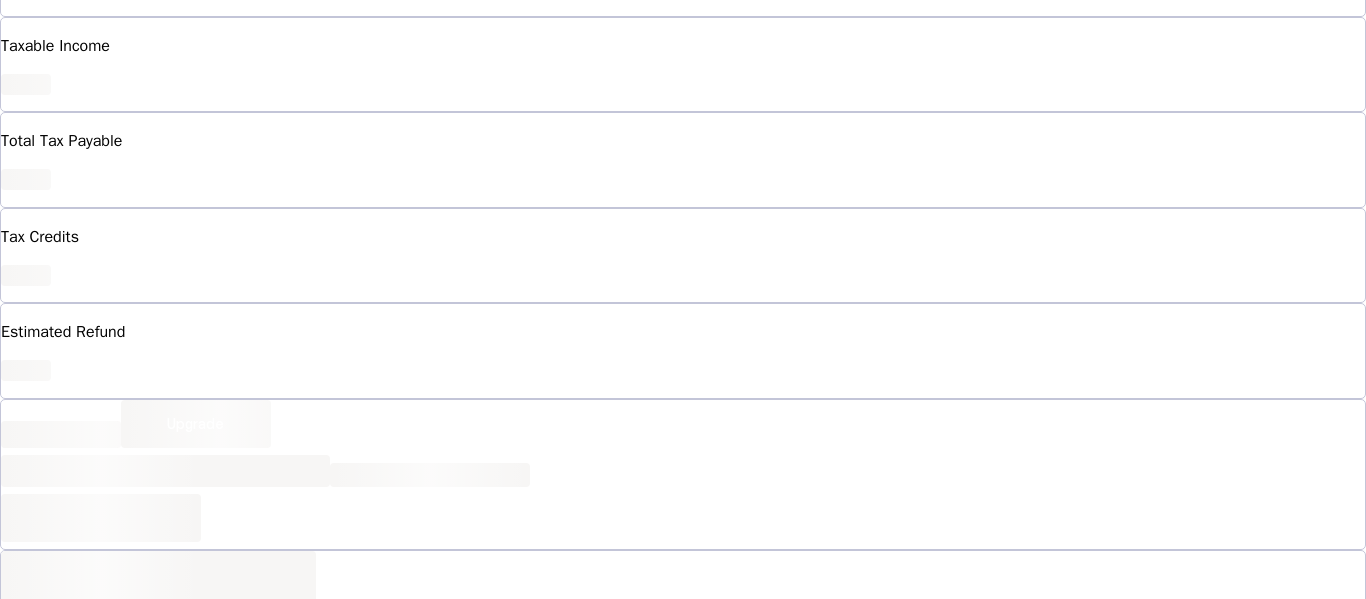 scroll, scrollTop: 0, scrollLeft: 0, axis: both 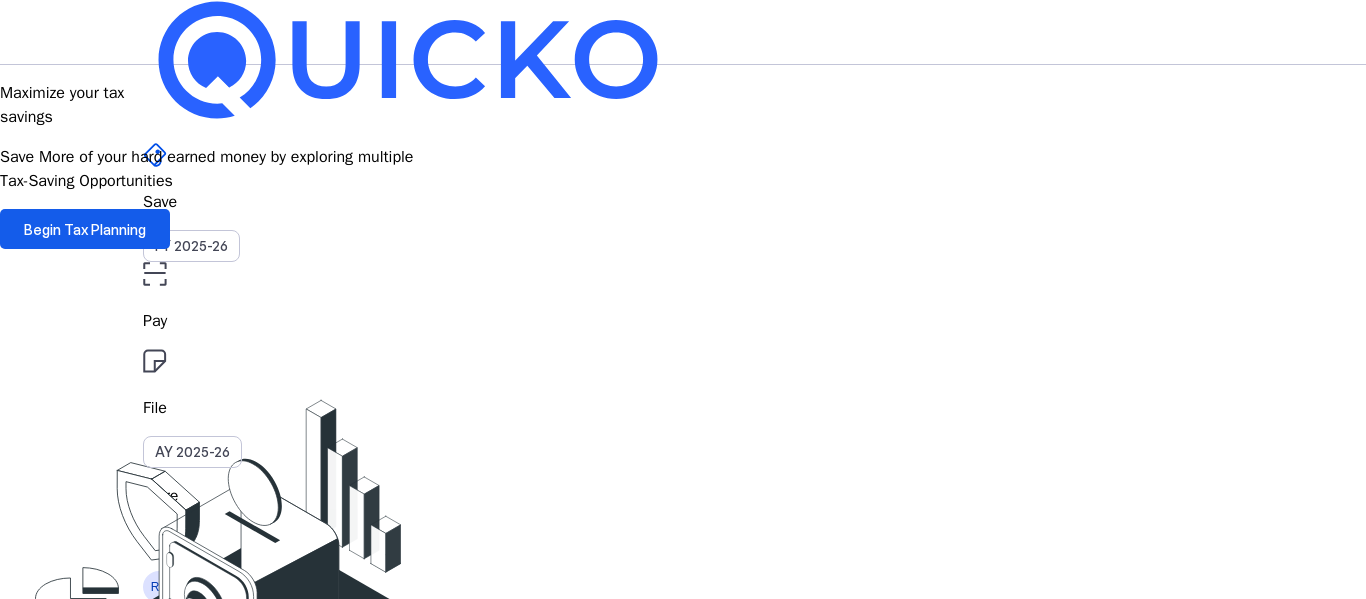 click on "Begin Tax Planning" at bounding box center (85, 229) 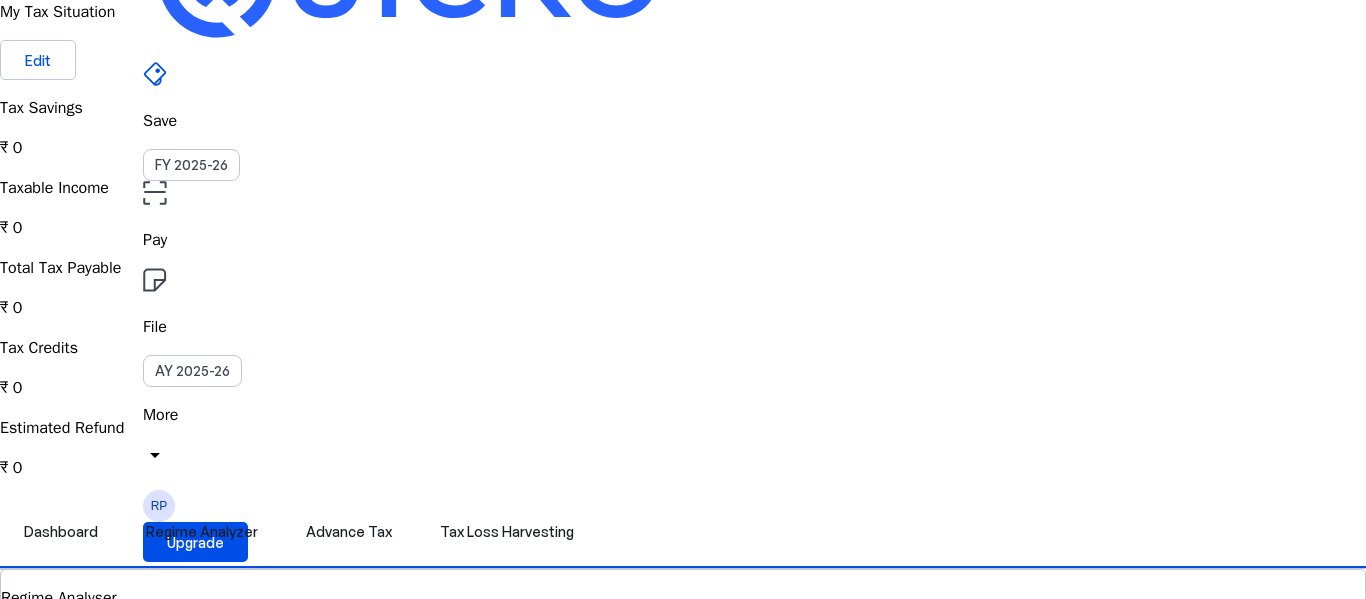 scroll, scrollTop: 0, scrollLeft: 0, axis: both 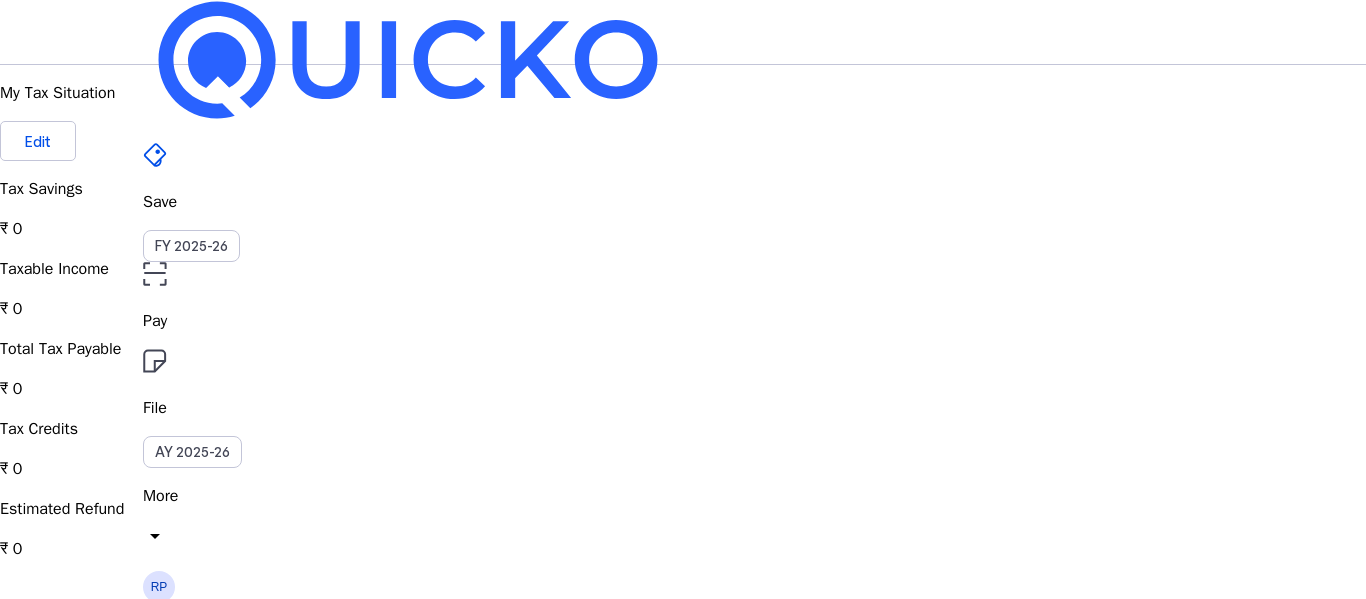 drag, startPoint x: 446, startPoint y: 236, endPoint x: 463, endPoint y: 257, distance: 27.018513 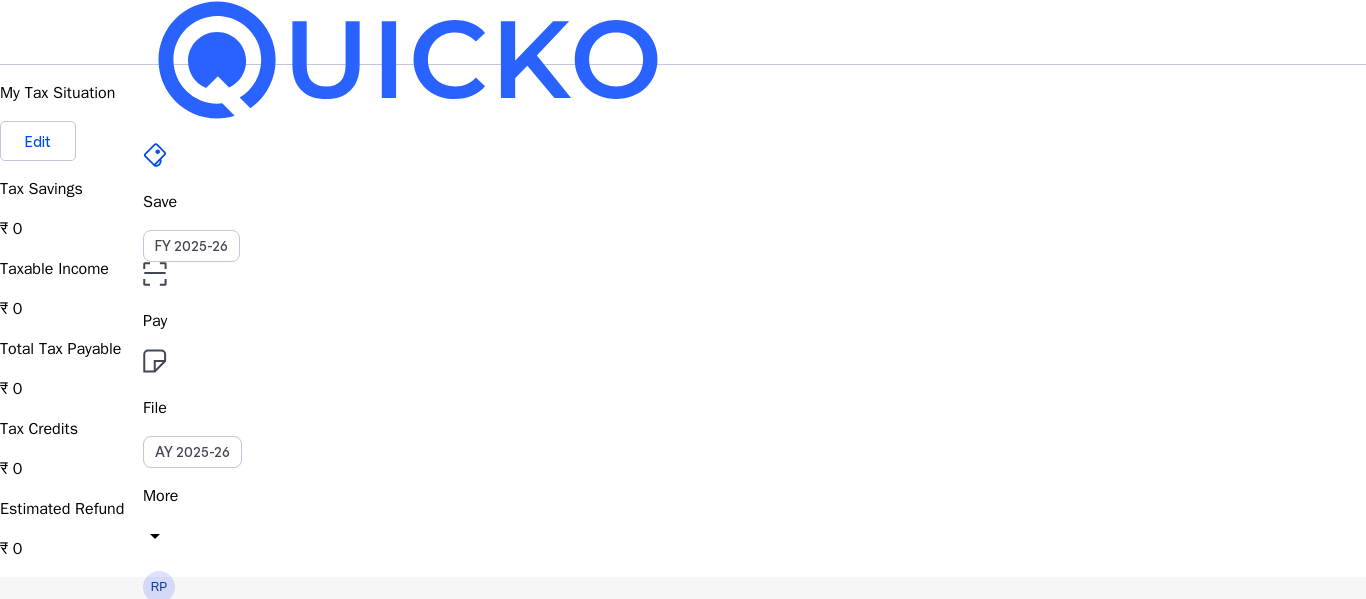 click on "Advance Tax" at bounding box center (349, 613) 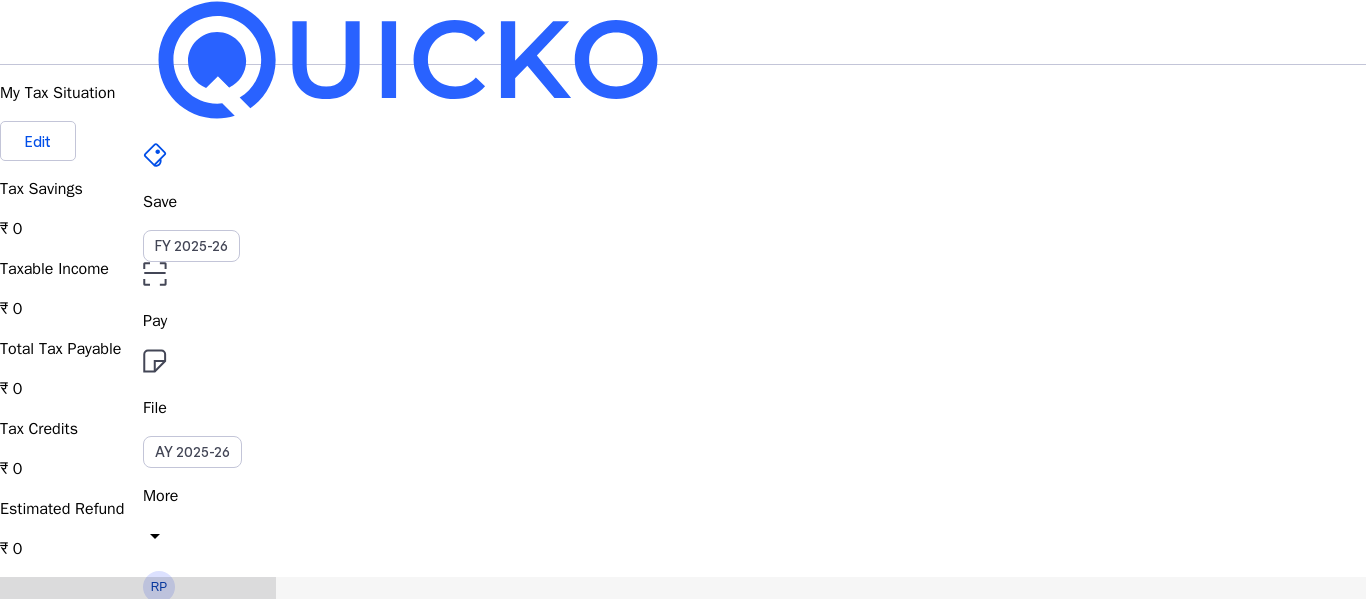 click on "Tax Loss Harvesting" at bounding box center (507, 613) 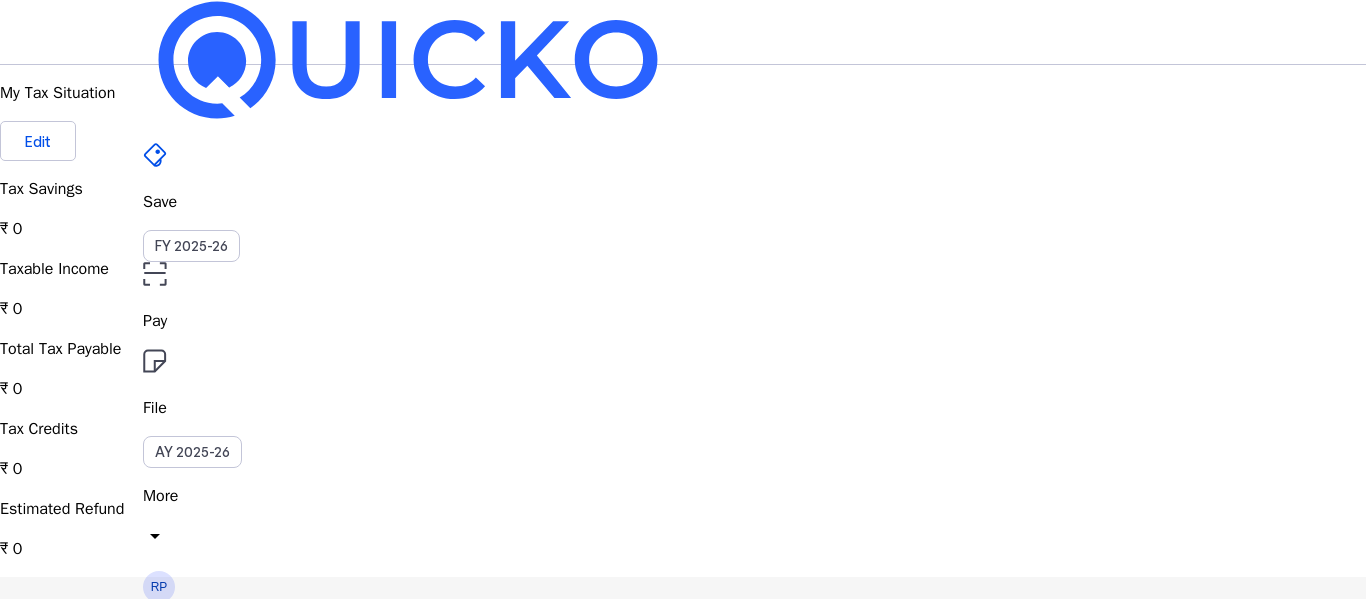 click on "Dashboard" at bounding box center (61, 613) 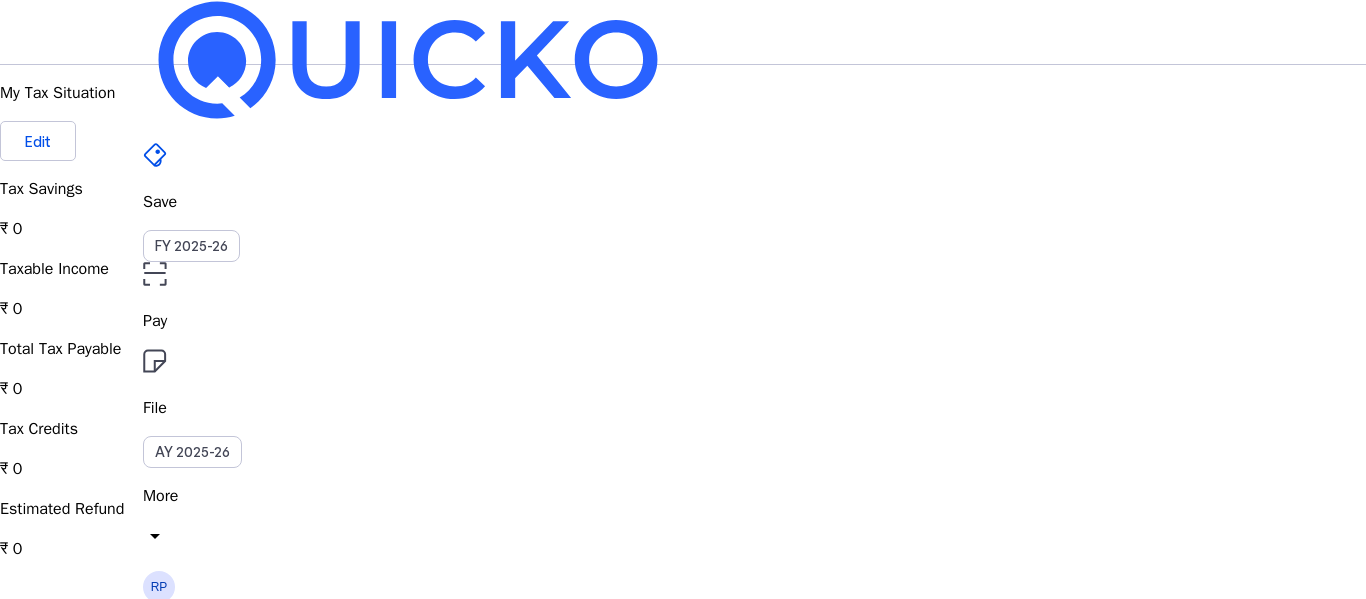 click on "Save" at bounding box center (683, 202) 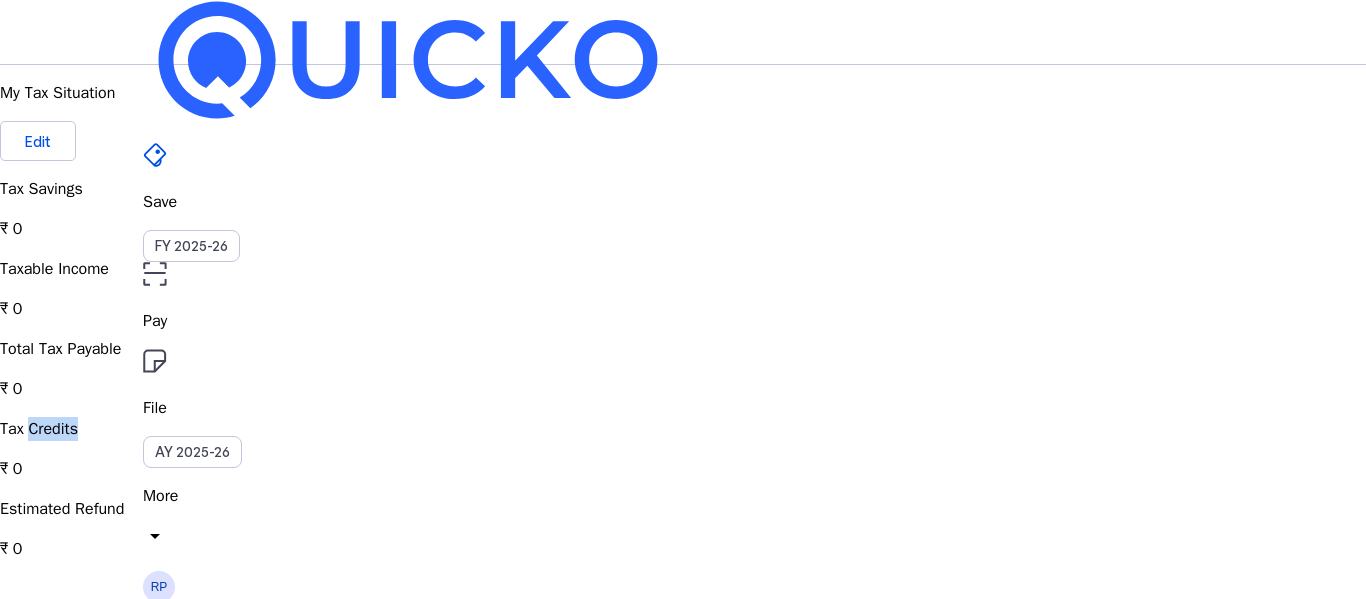 click on "Tax Credits" at bounding box center (683, 189) 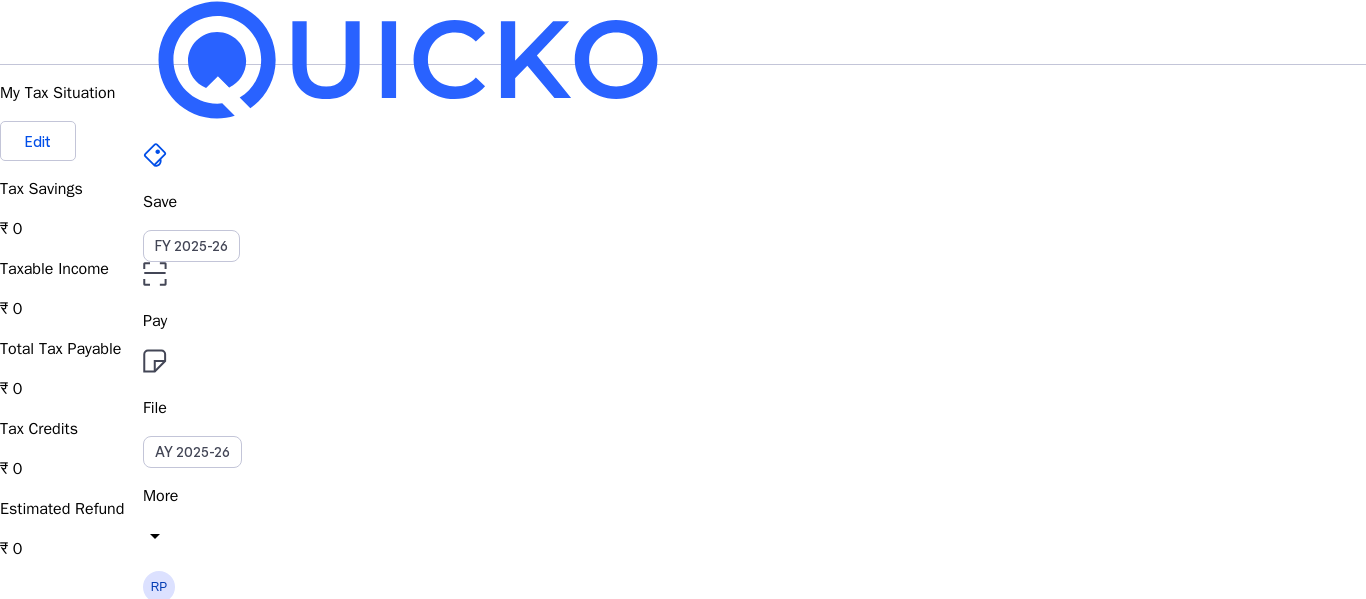 click on "Estimated Refund" at bounding box center [683, 509] 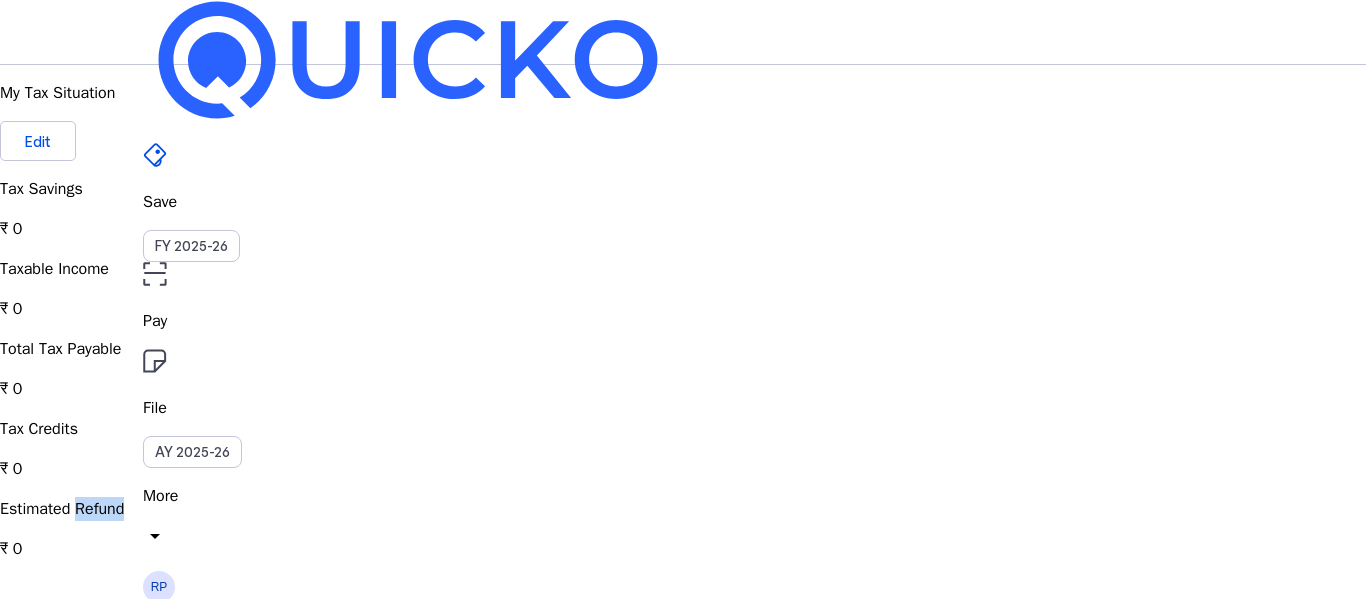 click on "Estimated Refund" at bounding box center [683, 509] 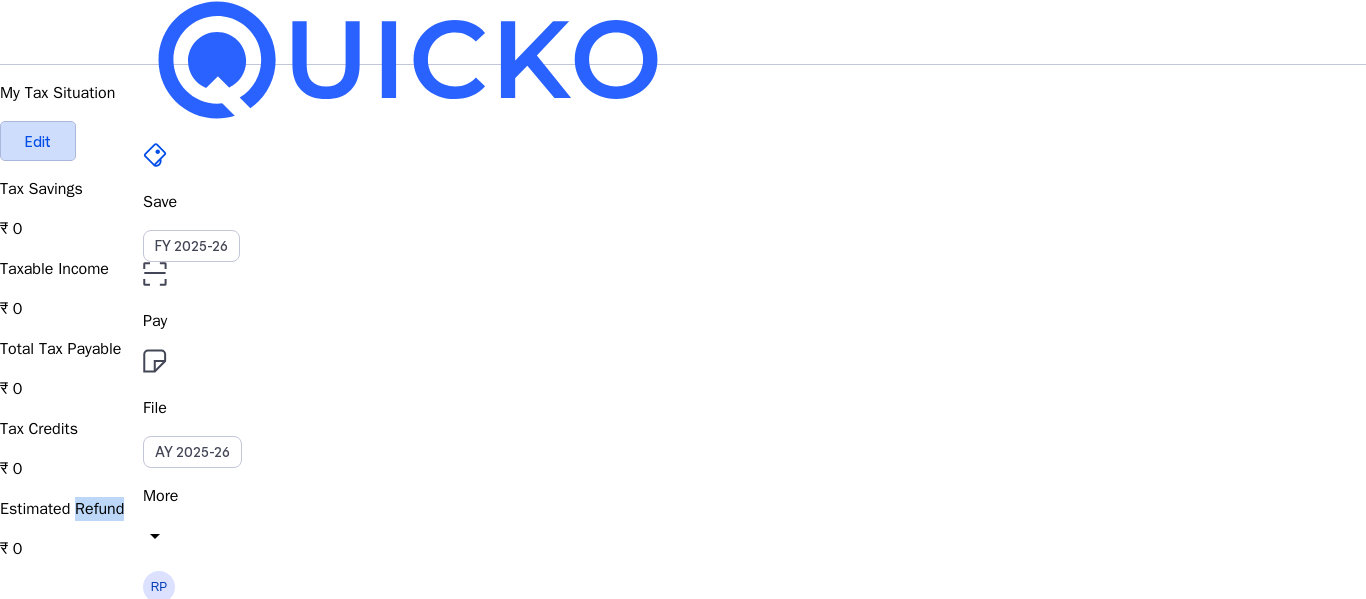 click at bounding box center [38, 141] 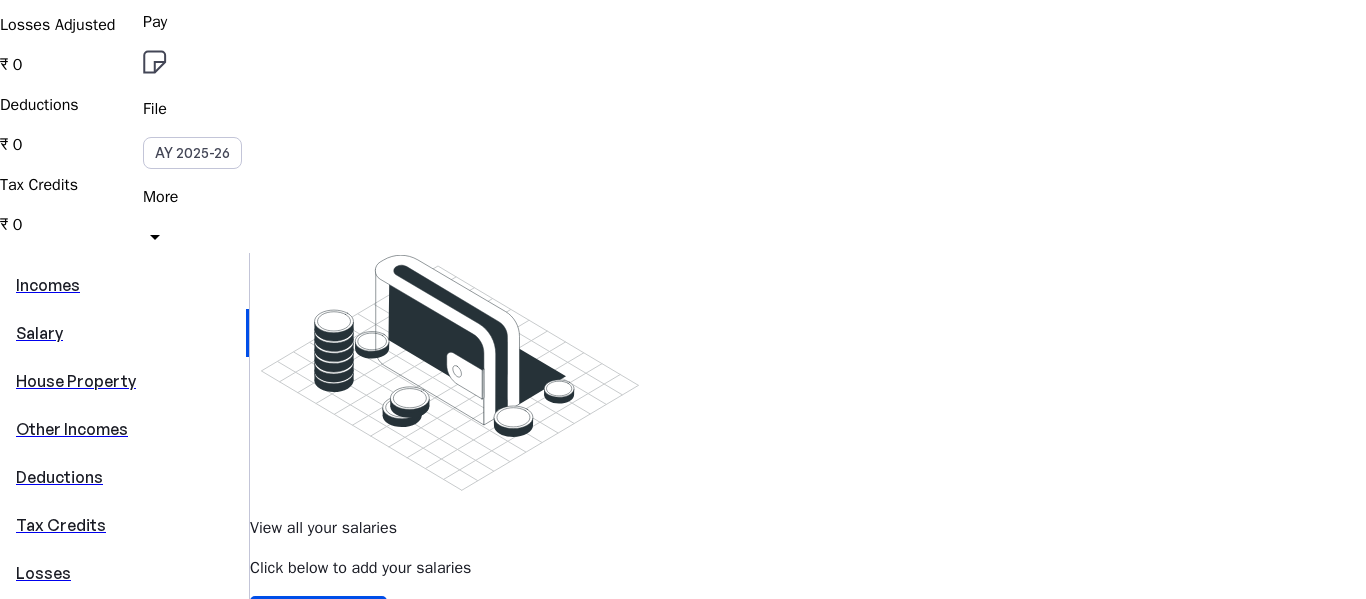 scroll, scrollTop: 300, scrollLeft: 0, axis: vertical 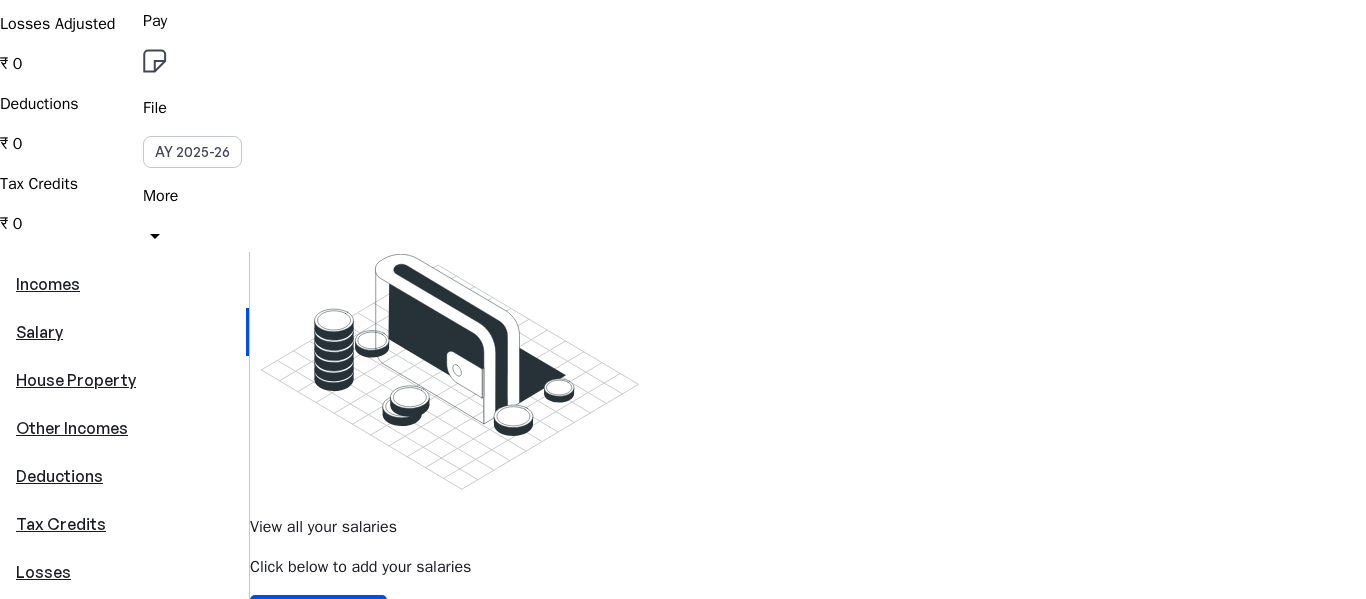 click on "Losses" at bounding box center [124, 572] 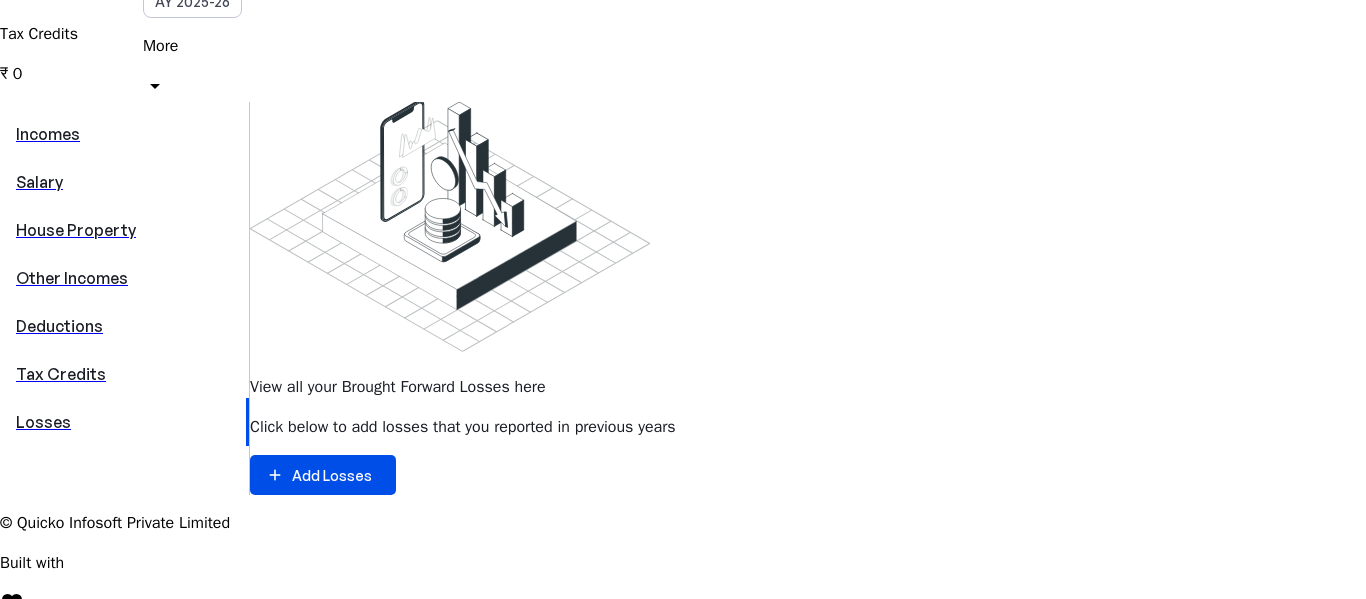 scroll, scrollTop: 508, scrollLeft: 0, axis: vertical 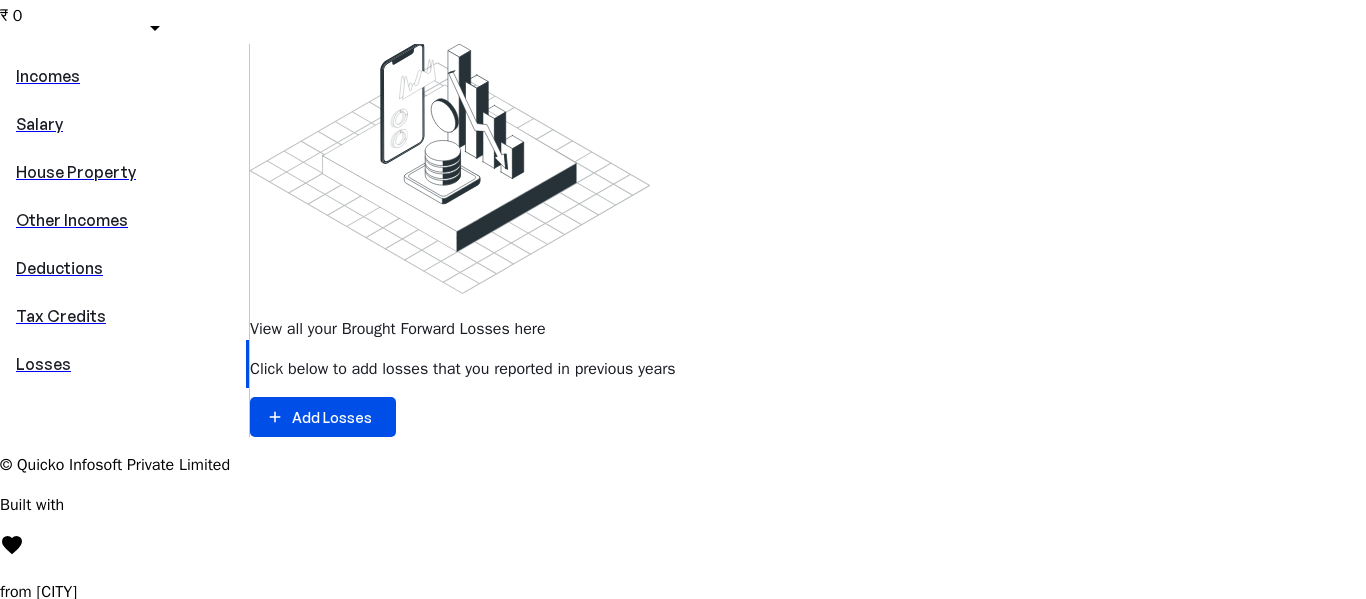 click on "Losses" at bounding box center (123, 364) 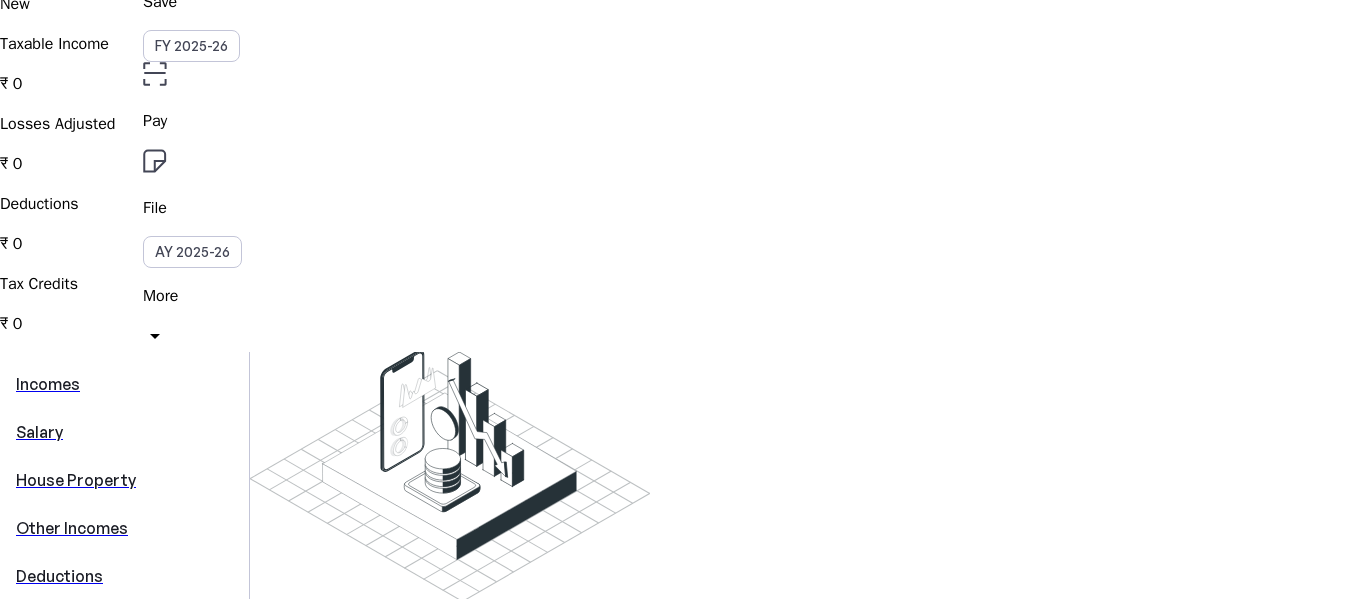 scroll, scrollTop: 300, scrollLeft: 0, axis: vertical 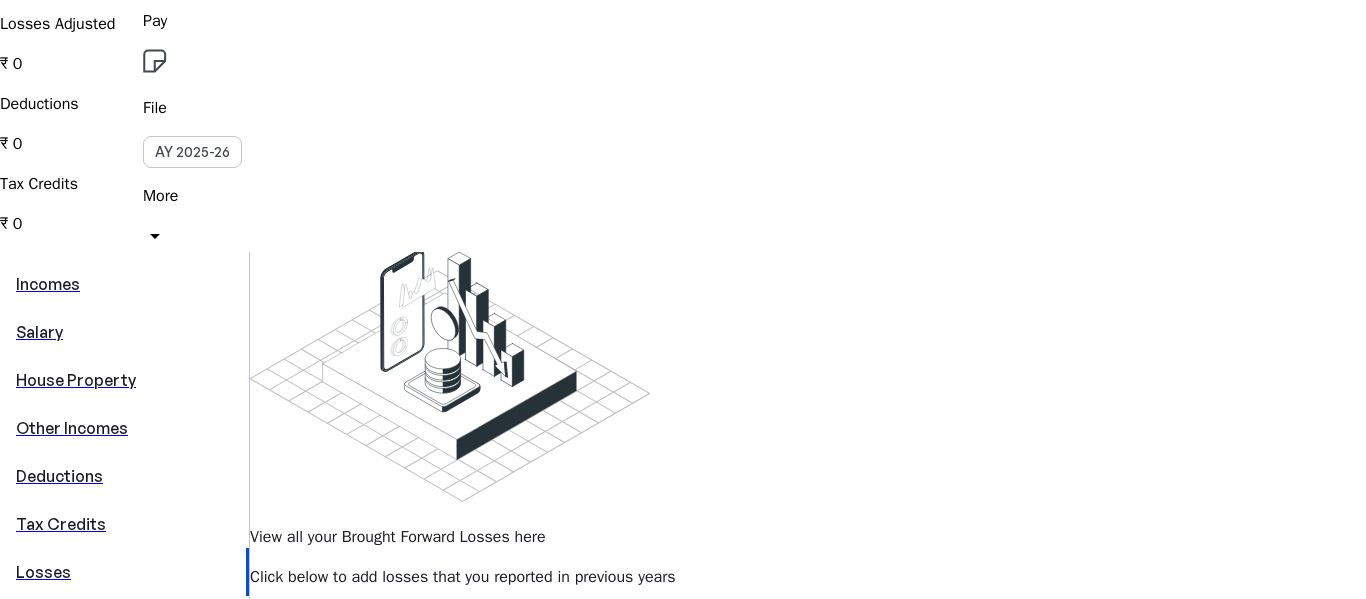 click on "Losses" at bounding box center [123, 572] 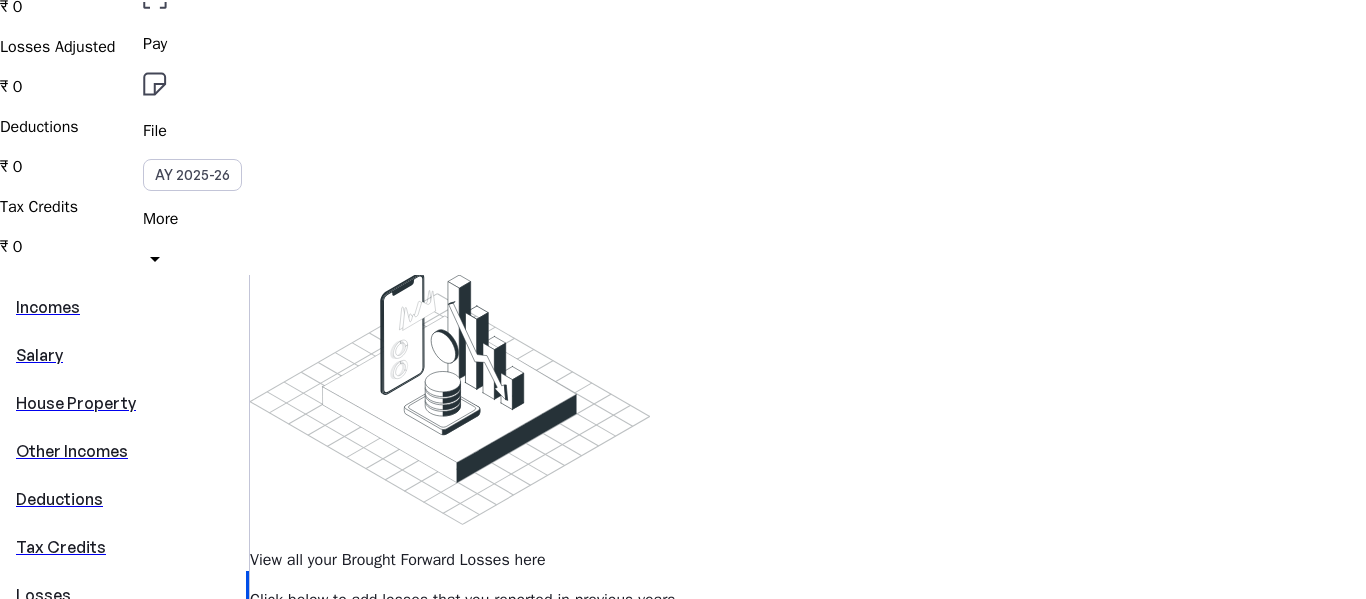 scroll, scrollTop: 500, scrollLeft: 0, axis: vertical 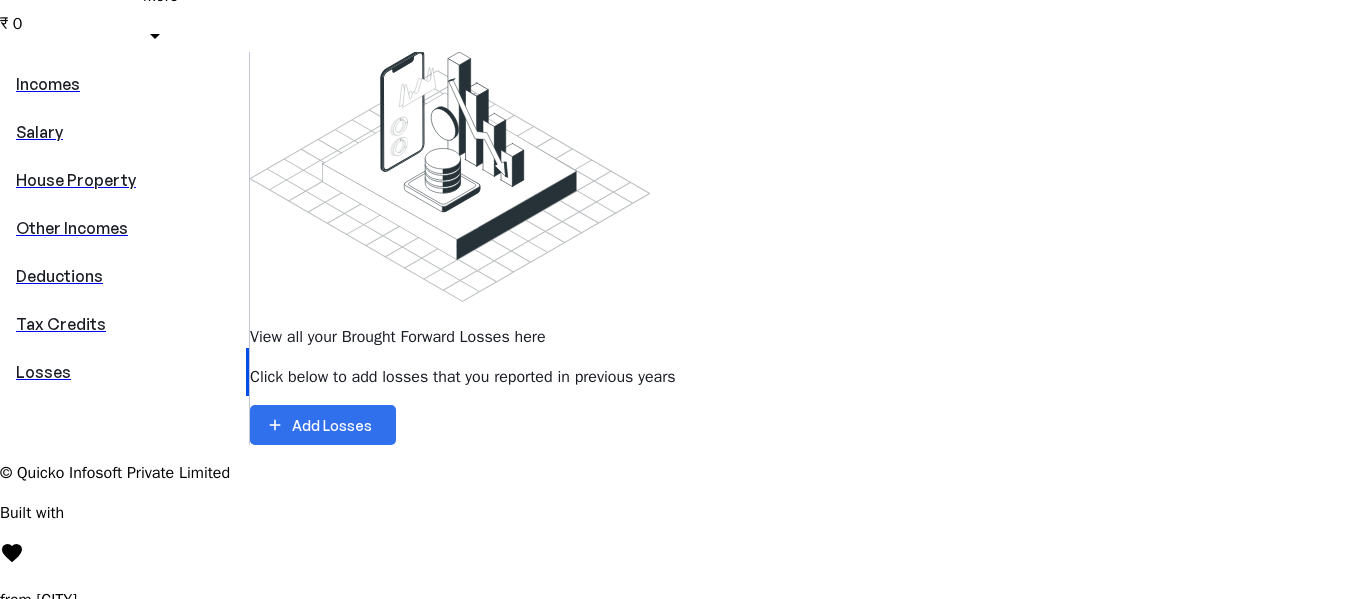 click on "Add Losses" at bounding box center (332, 425) 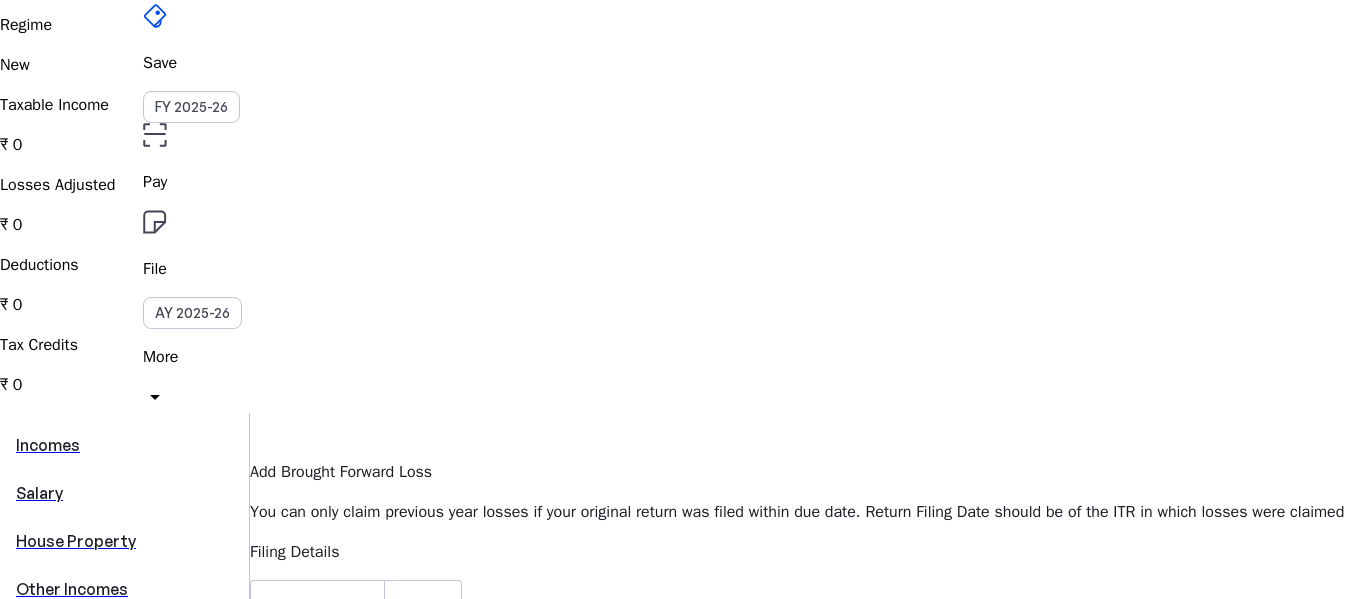 scroll, scrollTop: 300, scrollLeft: 0, axis: vertical 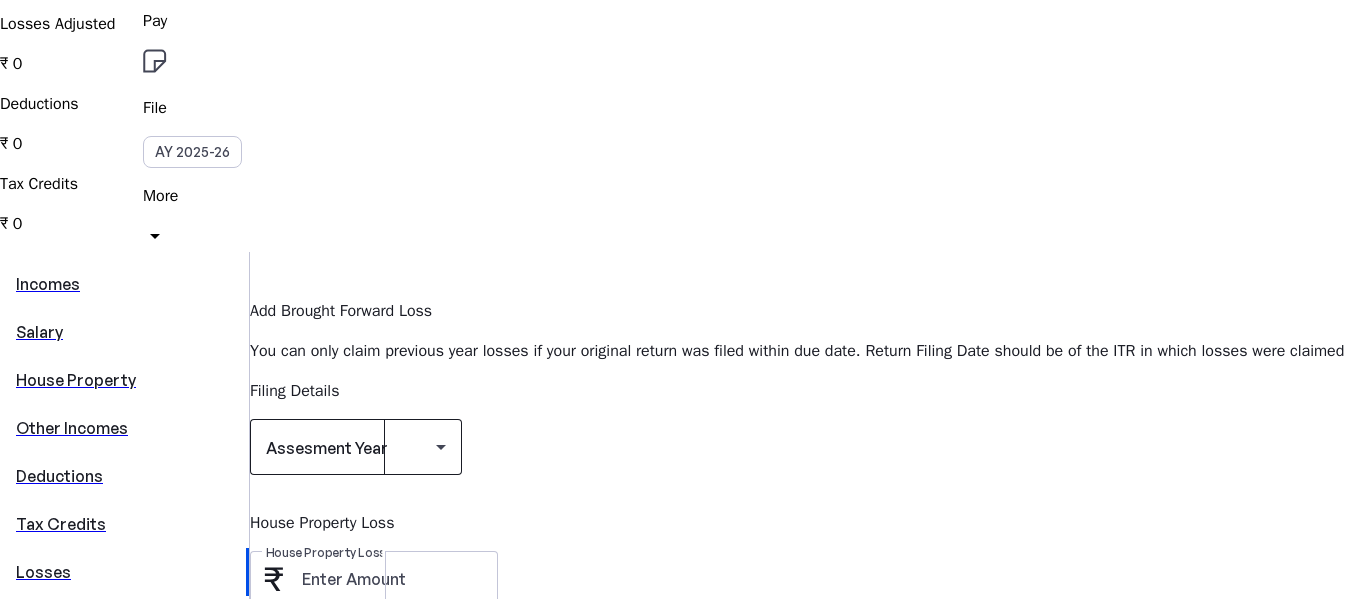 click at bounding box center [351, 447] 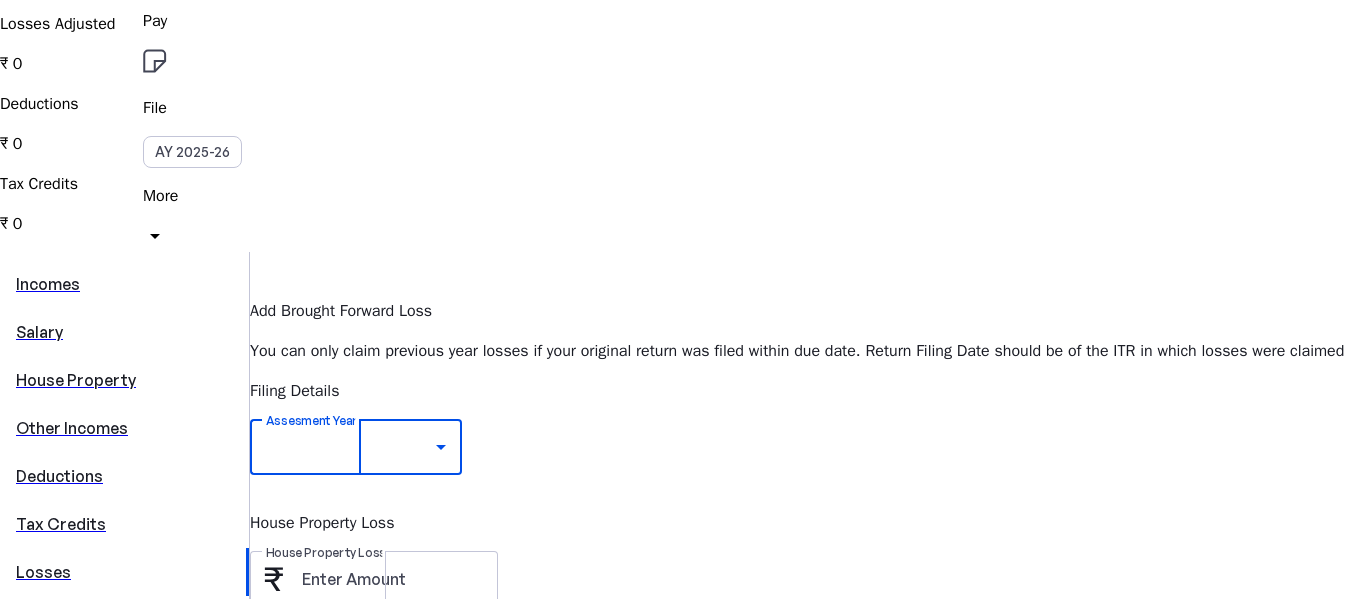 click on "AY 2025-26" at bounding box center (154, 1148) 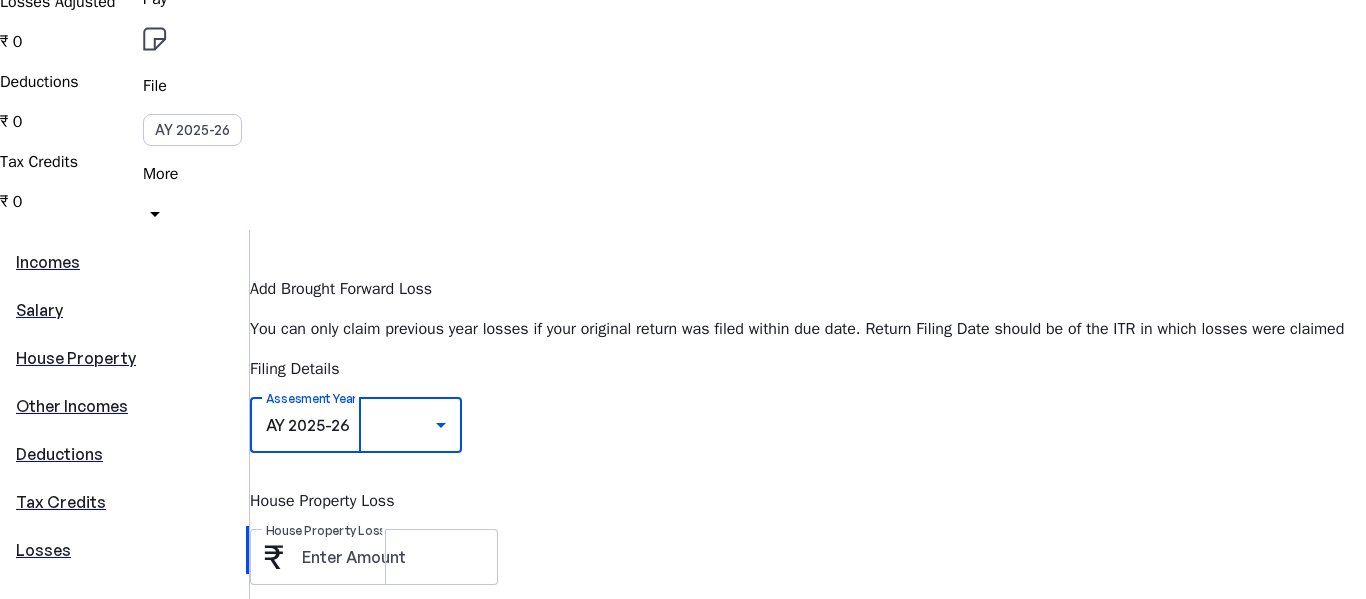 scroll, scrollTop: 0, scrollLeft: 0, axis: both 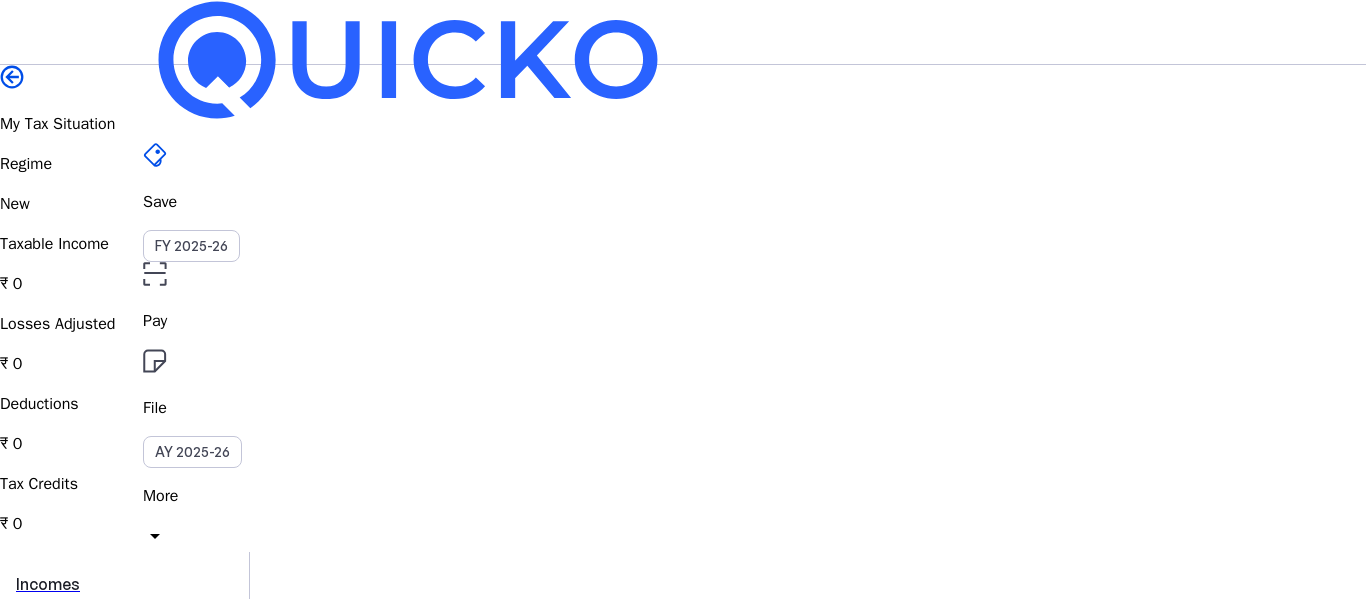 click on "Salary" at bounding box center (124, 632) 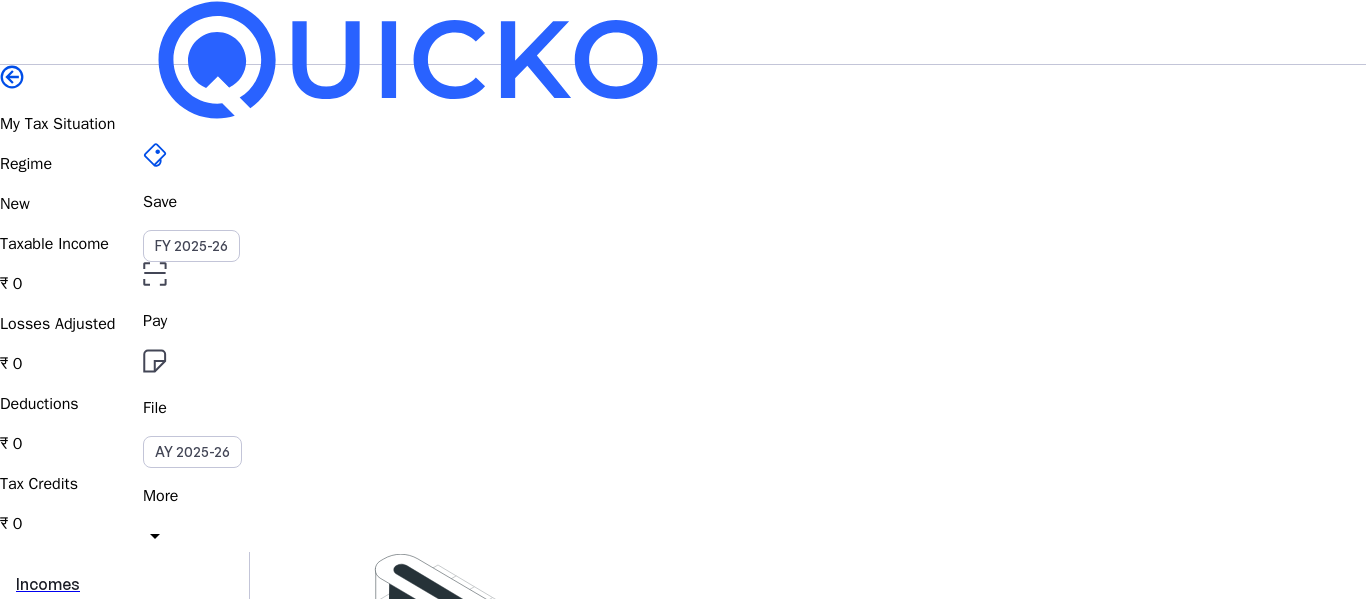 click on "Regime New" at bounding box center (683, 184) 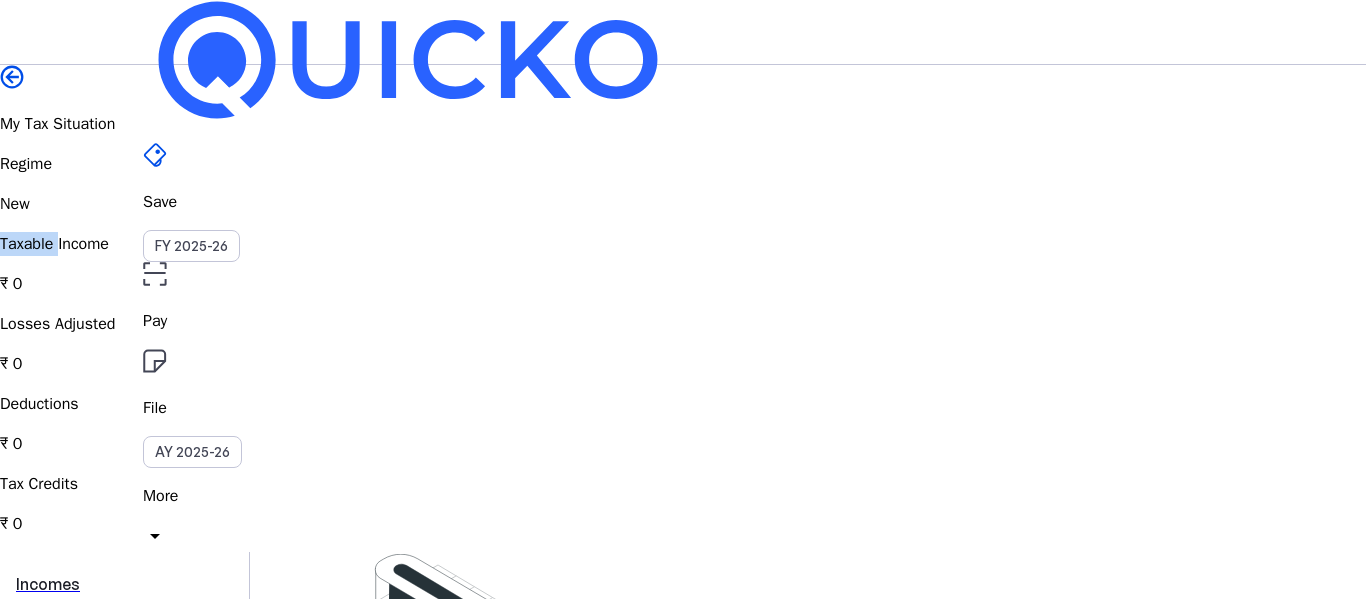 click on "Taxable Income" at bounding box center [683, 244] 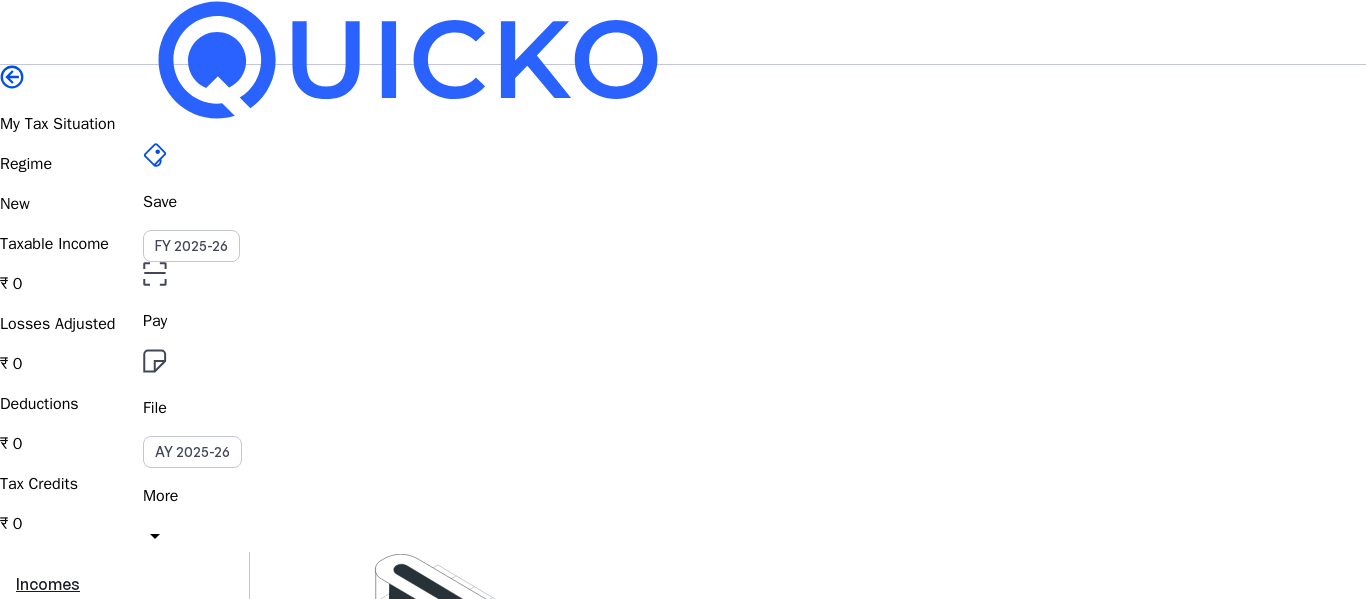 click on "Losses Adjusted ₹ 0" at bounding box center [683, 264] 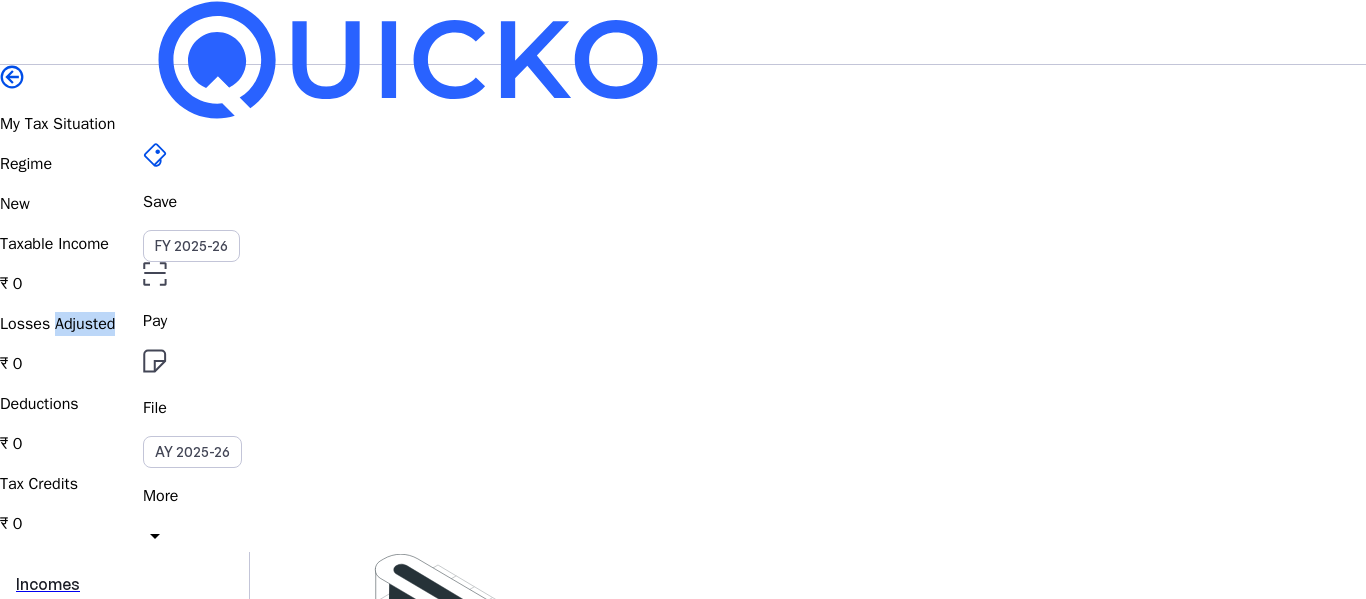 click on "Losses Adjusted ₹ 0" at bounding box center (683, 264) 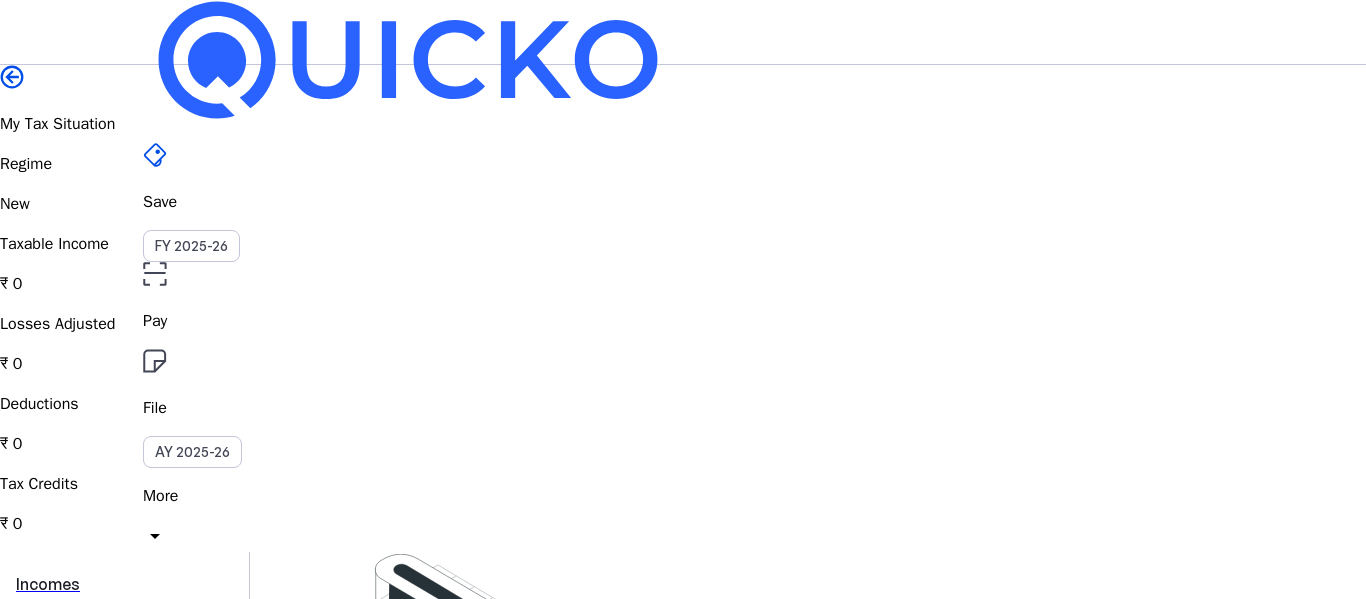click on "File" at bounding box center (683, 321) 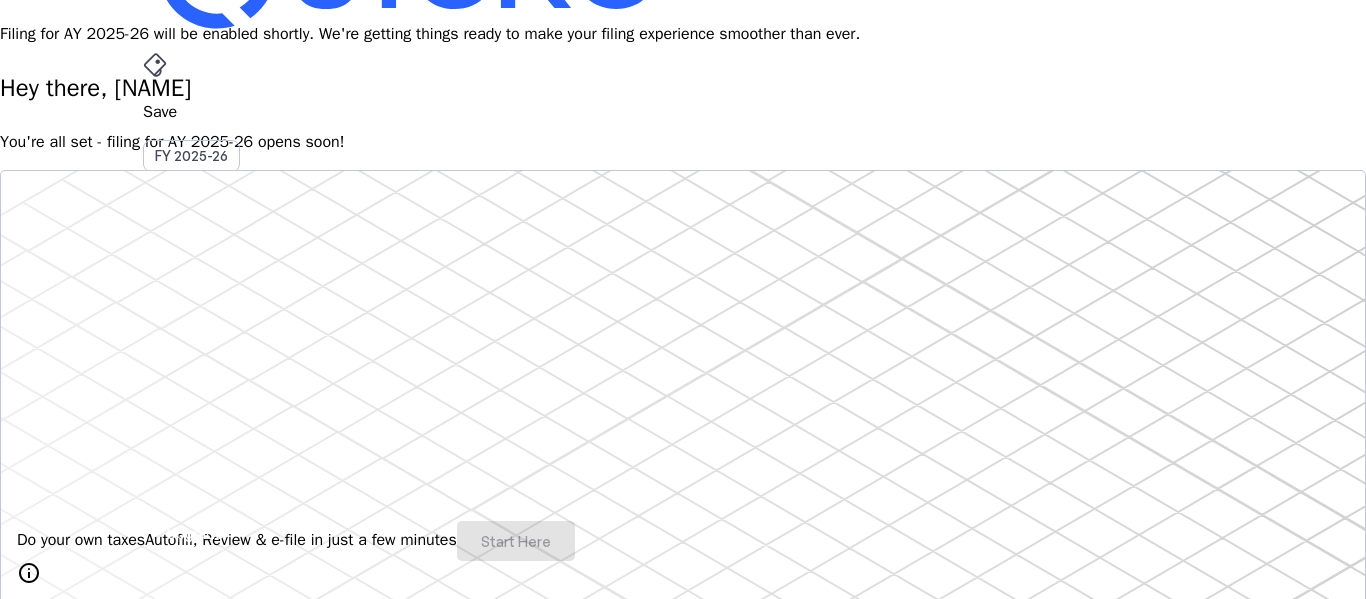 scroll, scrollTop: 200, scrollLeft: 0, axis: vertical 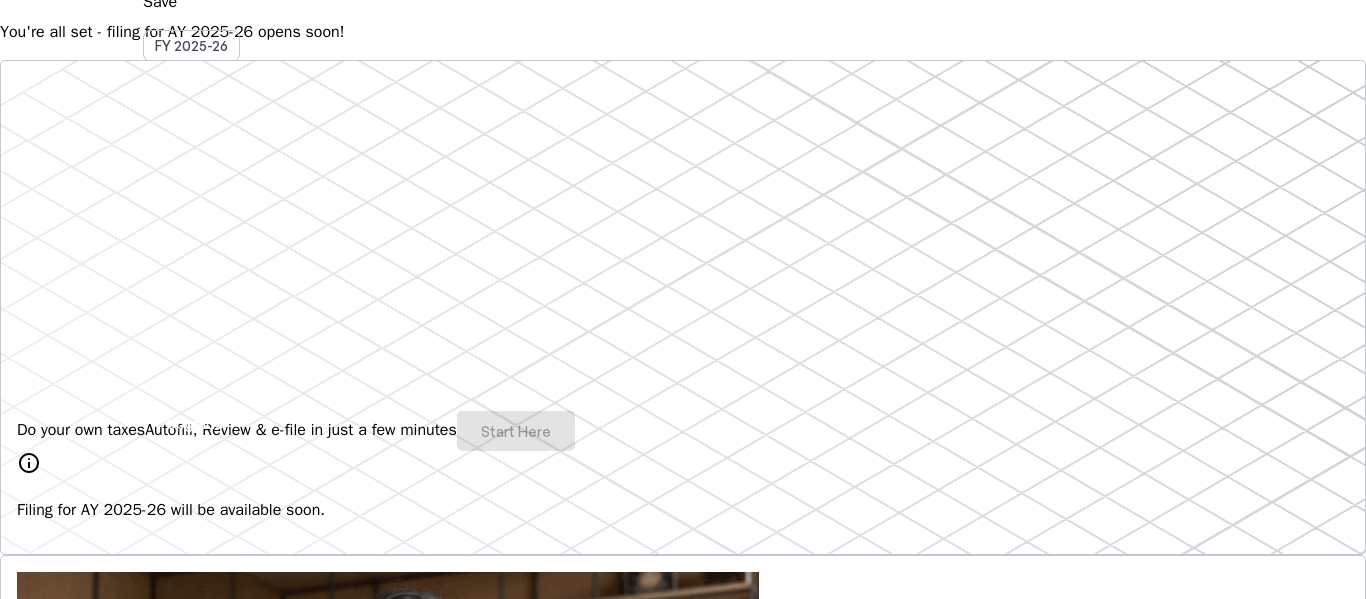 click on "Do your own taxes" at bounding box center (81, 430) 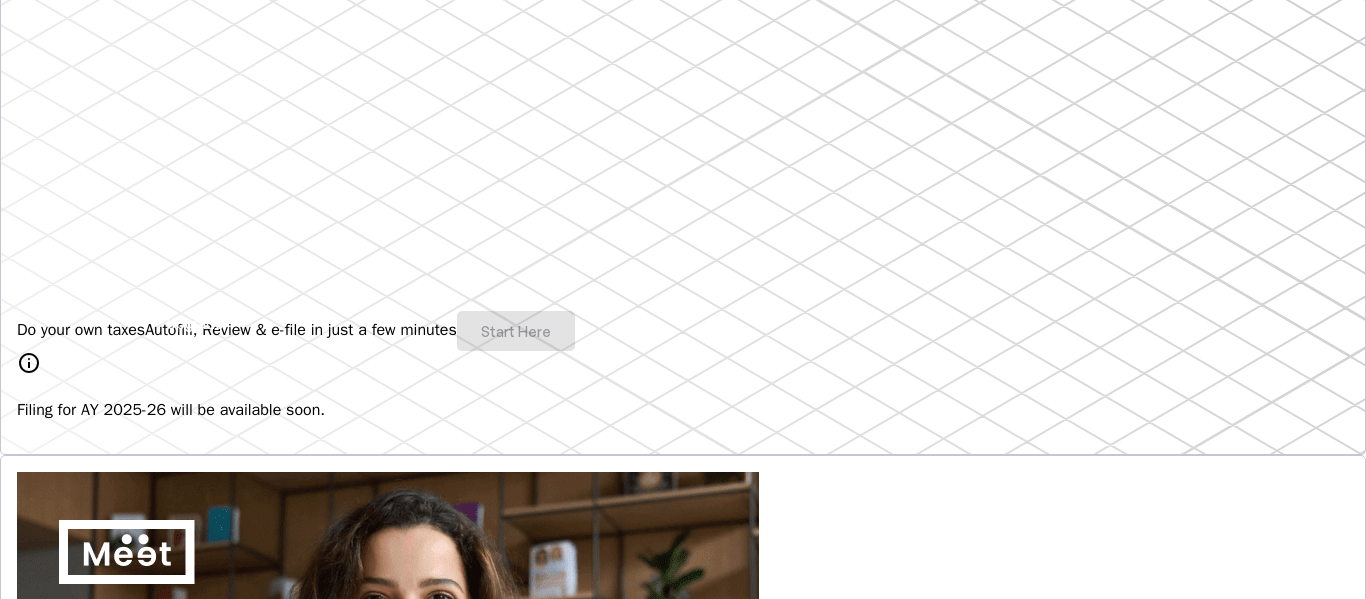 scroll, scrollTop: 0, scrollLeft: 0, axis: both 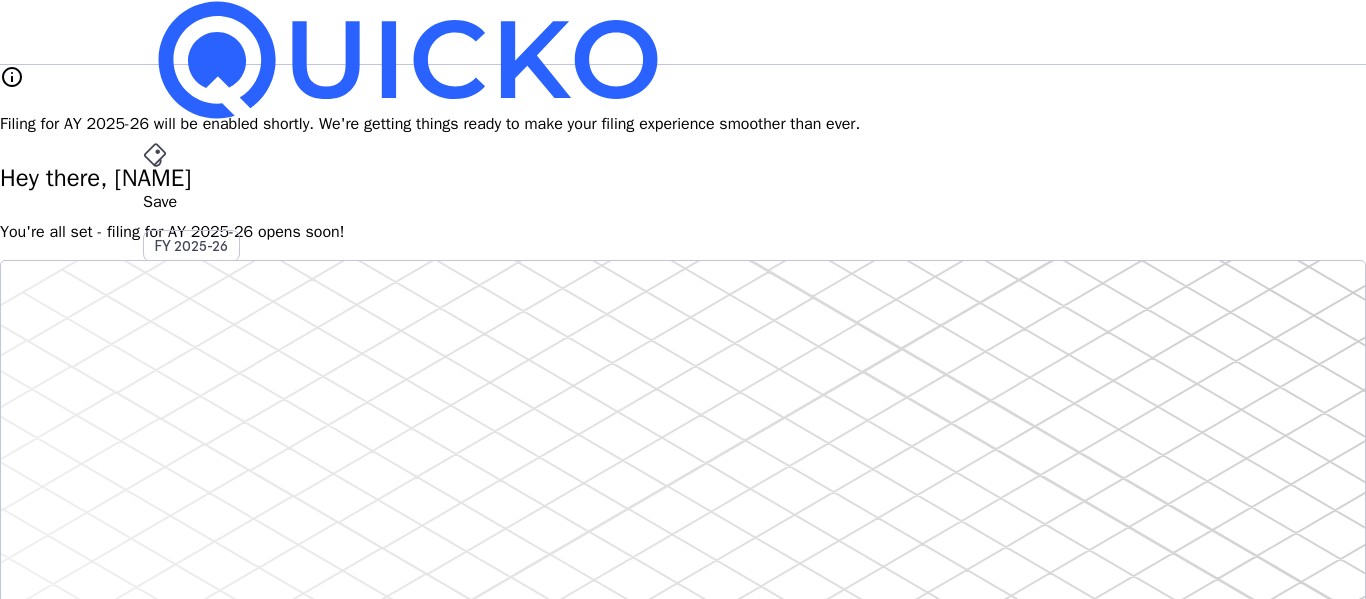click at bounding box center [155, 155] 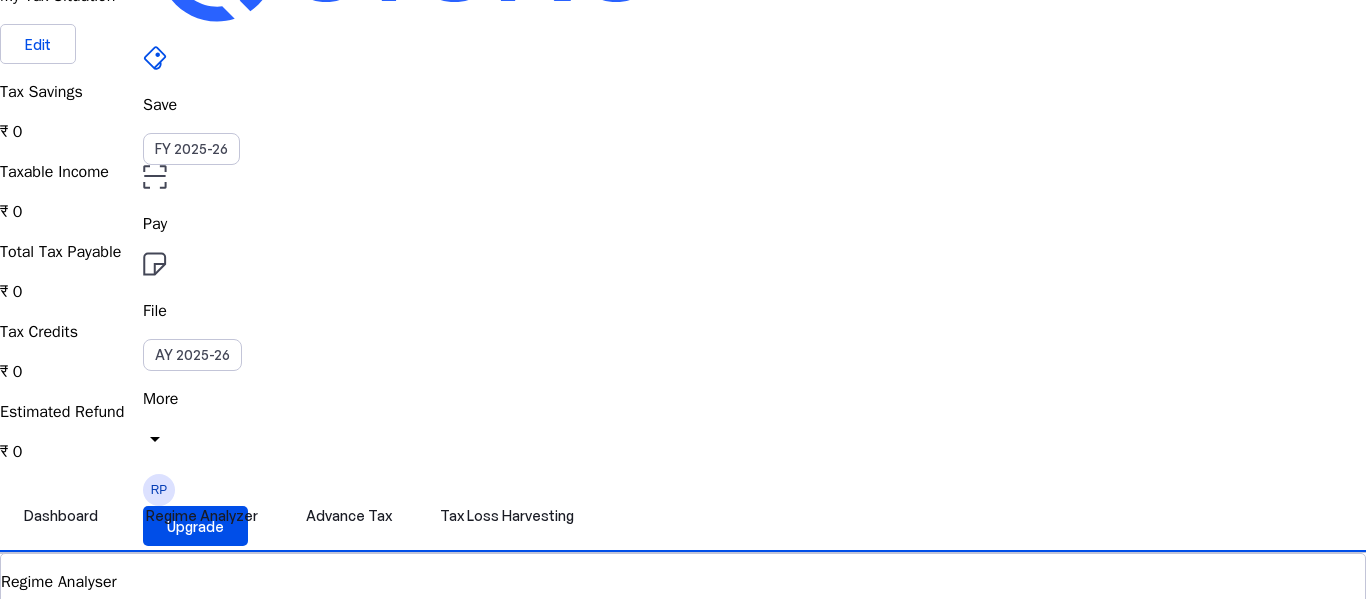 scroll, scrollTop: 200, scrollLeft: 0, axis: vertical 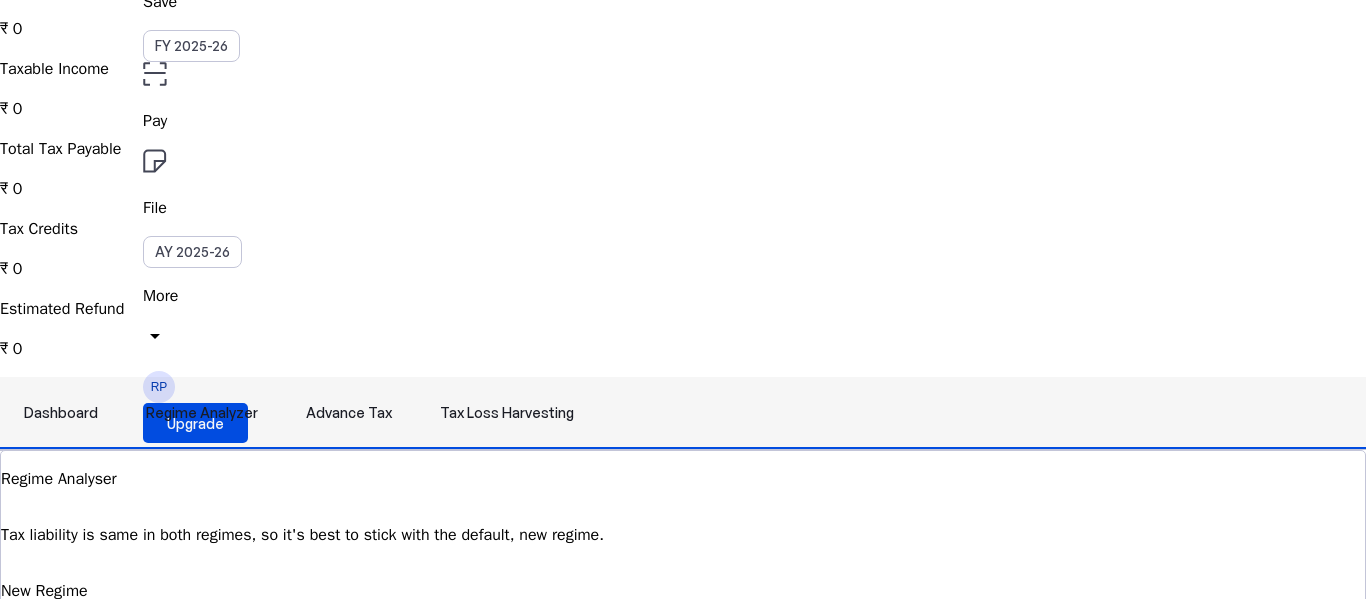 click on "Regime Analyzer" at bounding box center (202, 413) 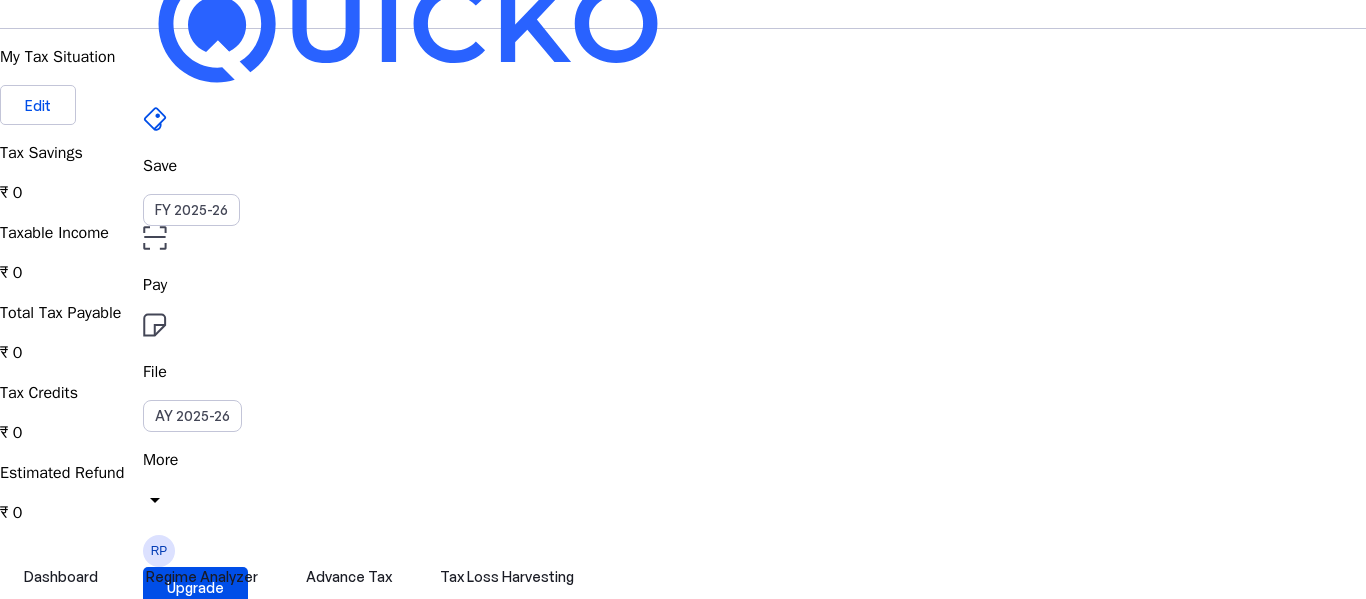 scroll, scrollTop: 200, scrollLeft: 0, axis: vertical 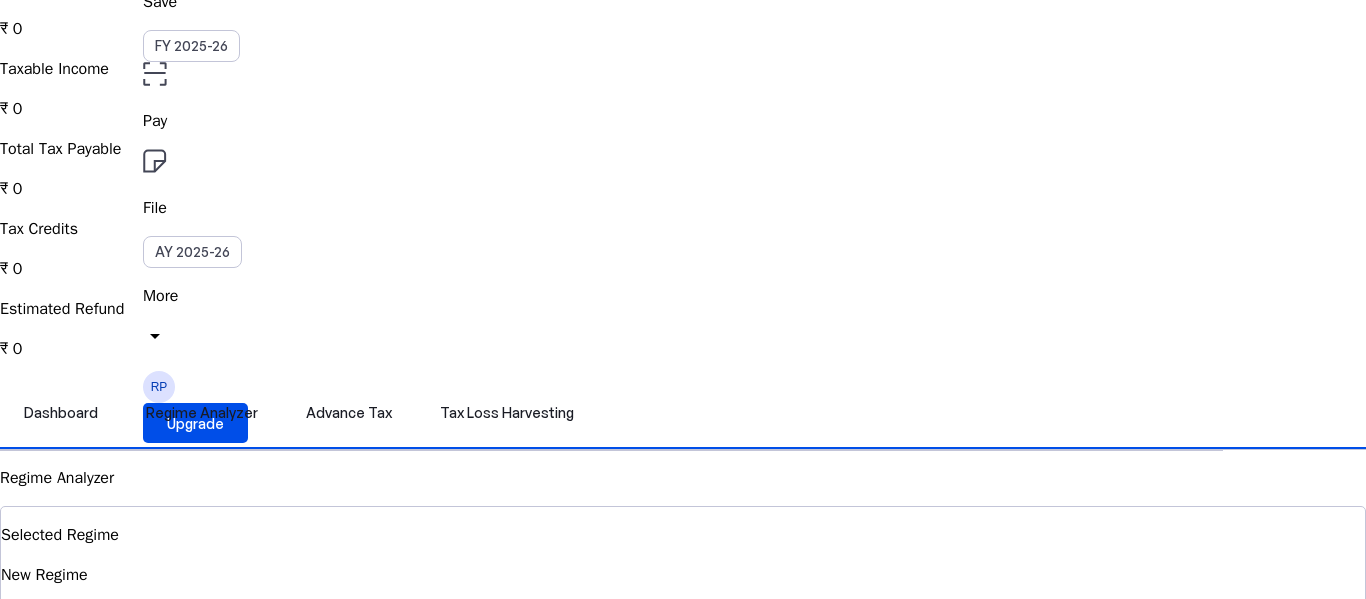 click on "Advance Tax" at bounding box center [349, 413] 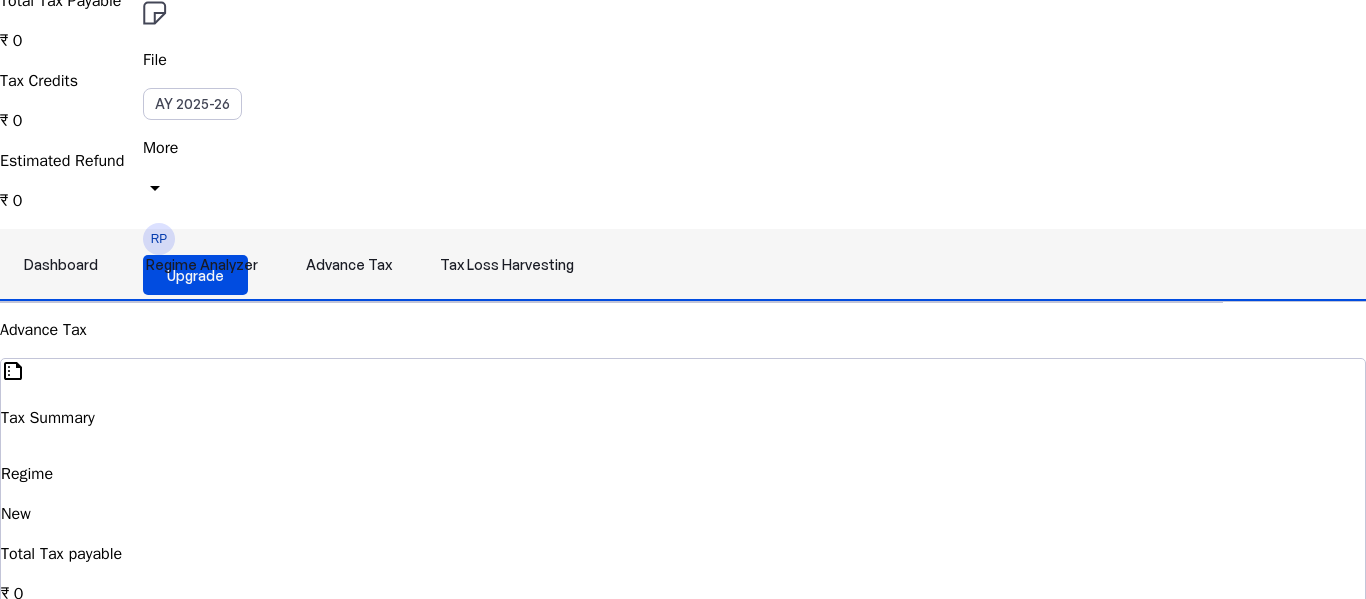 scroll, scrollTop: 248, scrollLeft: 0, axis: vertical 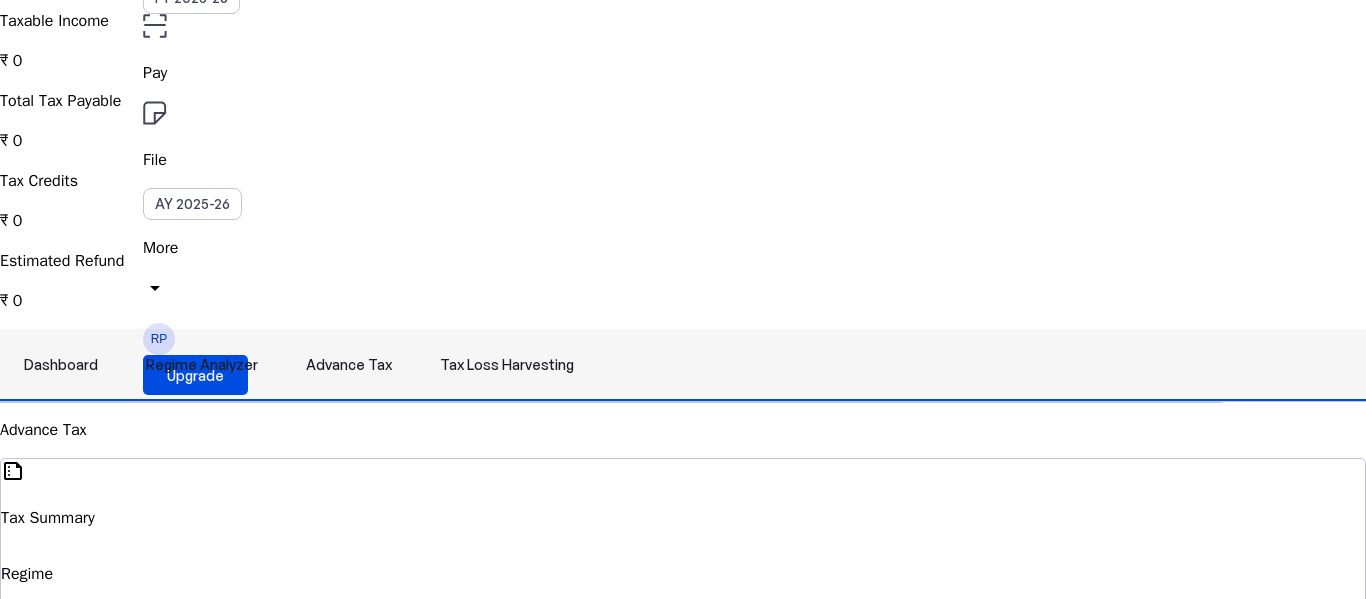click on "Tax Loss Harvesting" at bounding box center (507, 365) 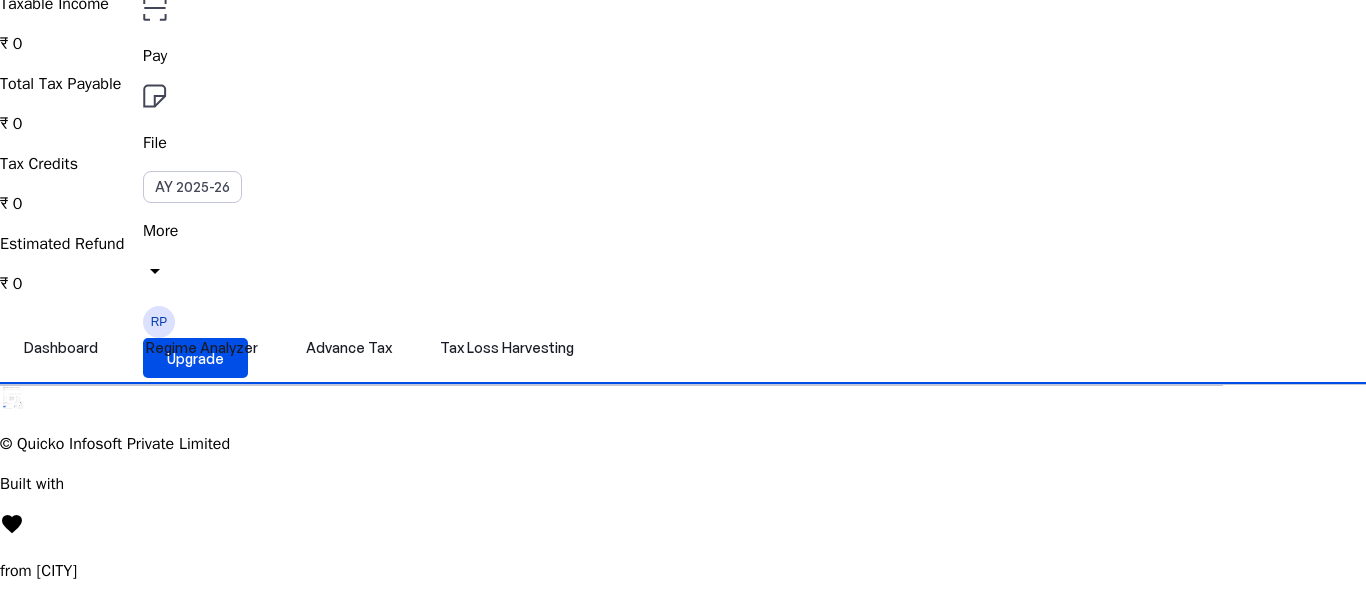 scroll, scrollTop: 340, scrollLeft: 0, axis: vertical 